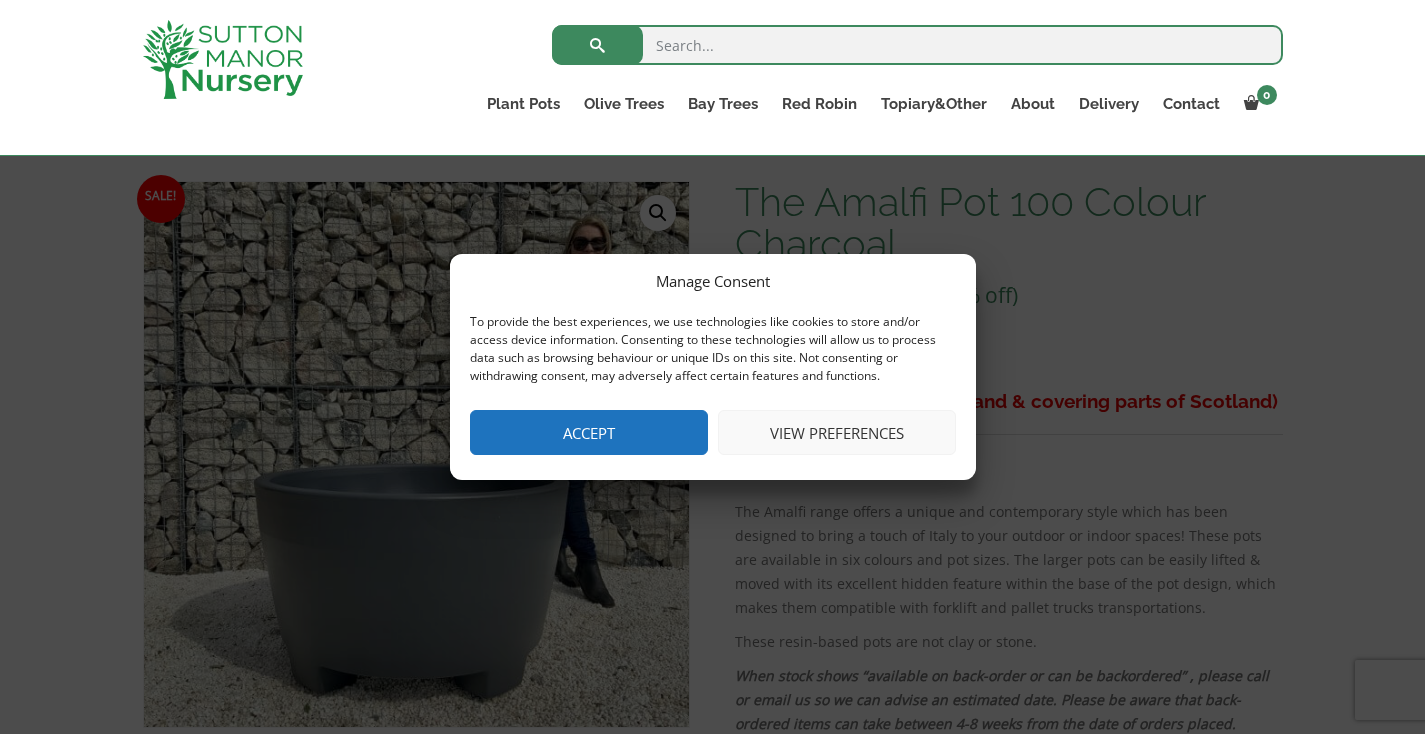 scroll, scrollTop: 304, scrollLeft: 0, axis: vertical 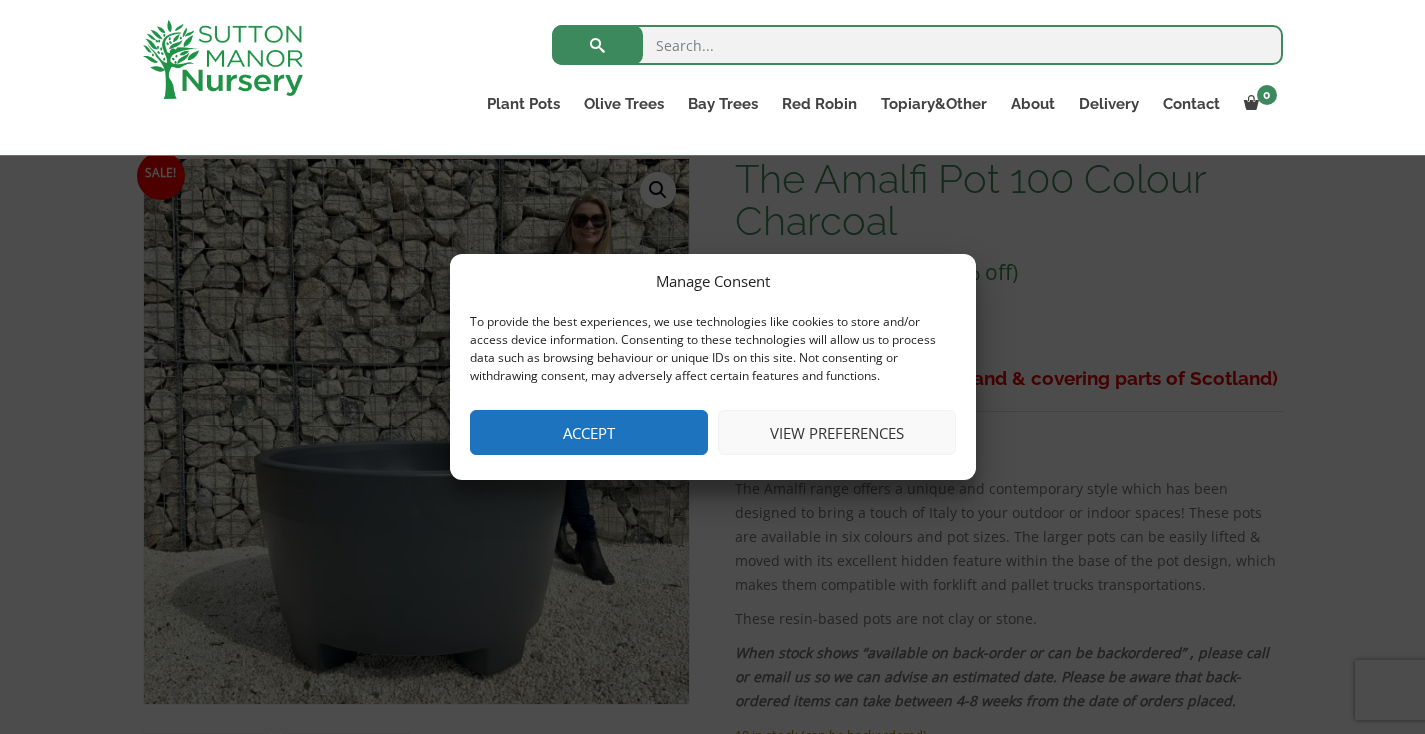 click on "Accept" at bounding box center [589, 432] 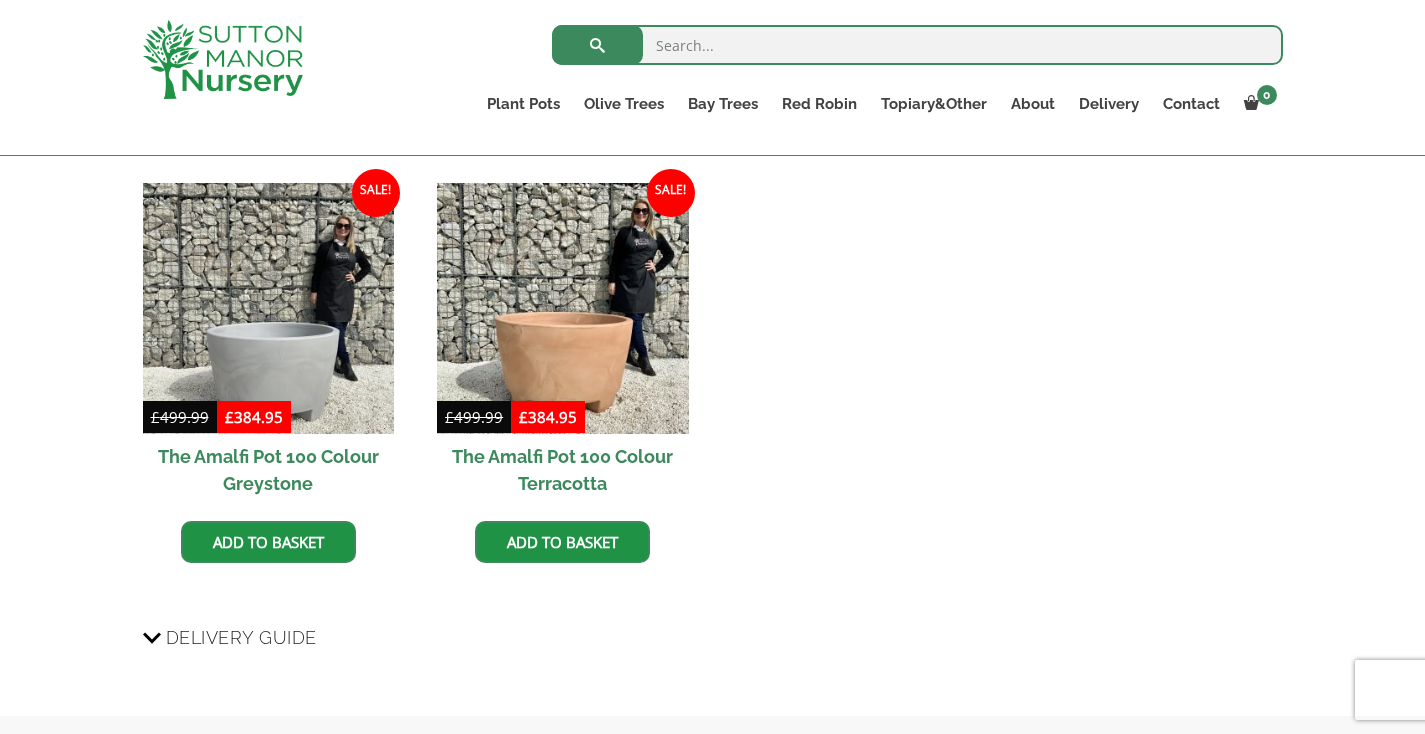 scroll, scrollTop: 1838, scrollLeft: 0, axis: vertical 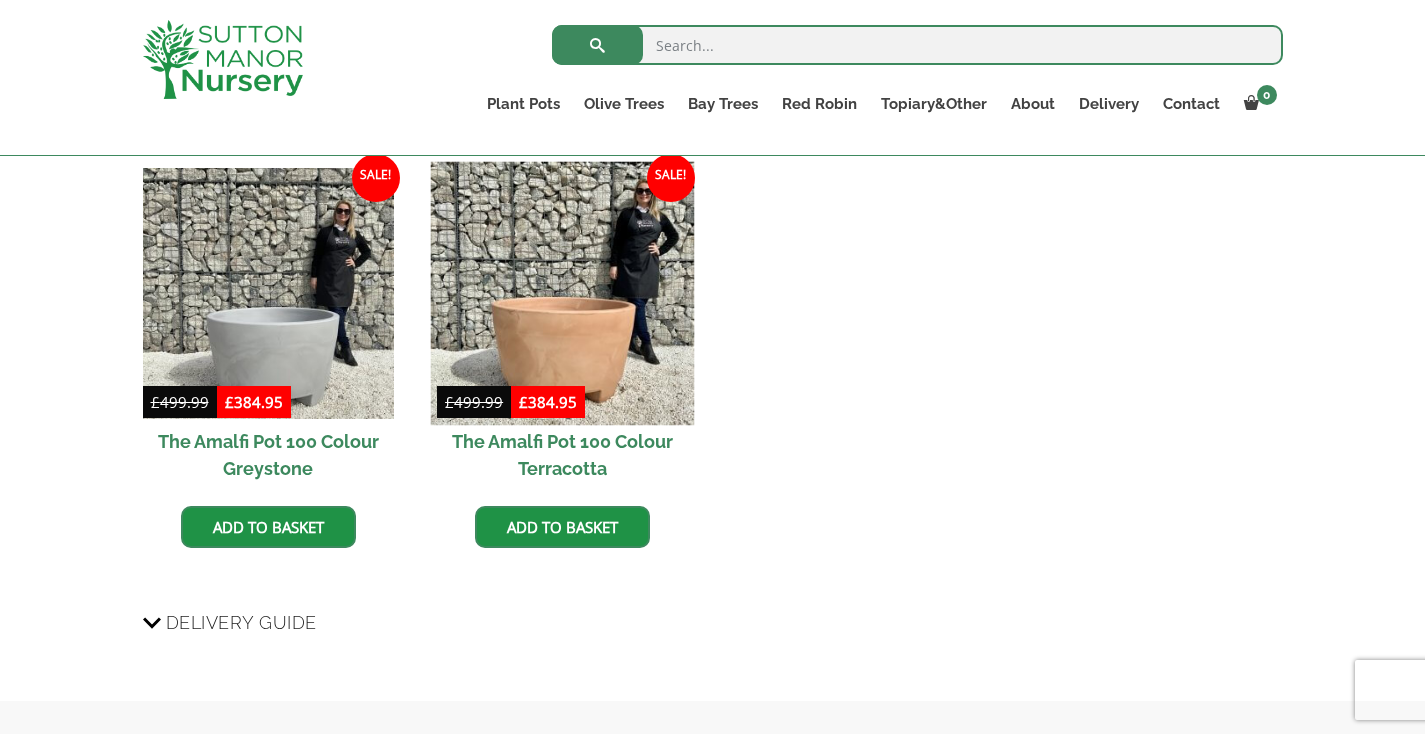 click at bounding box center (563, 293) 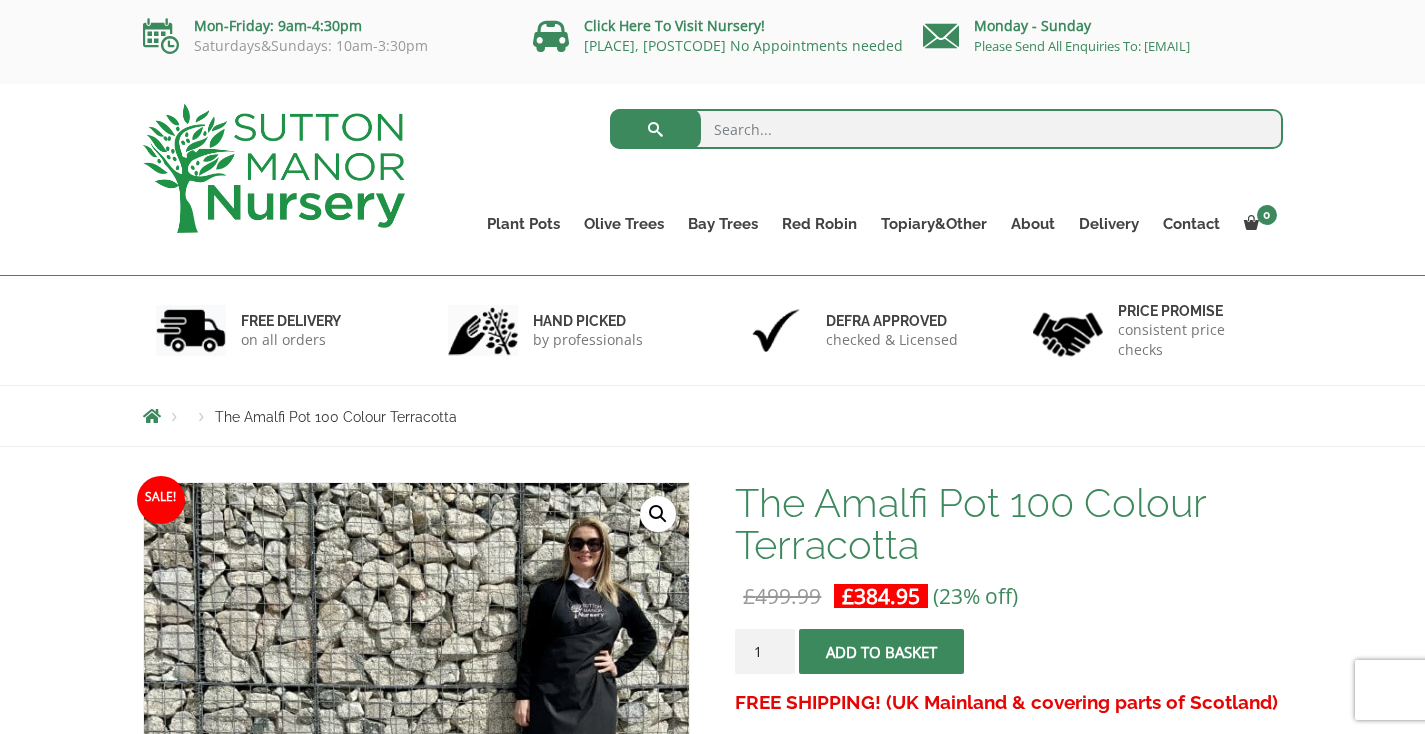 scroll, scrollTop: 0, scrollLeft: 0, axis: both 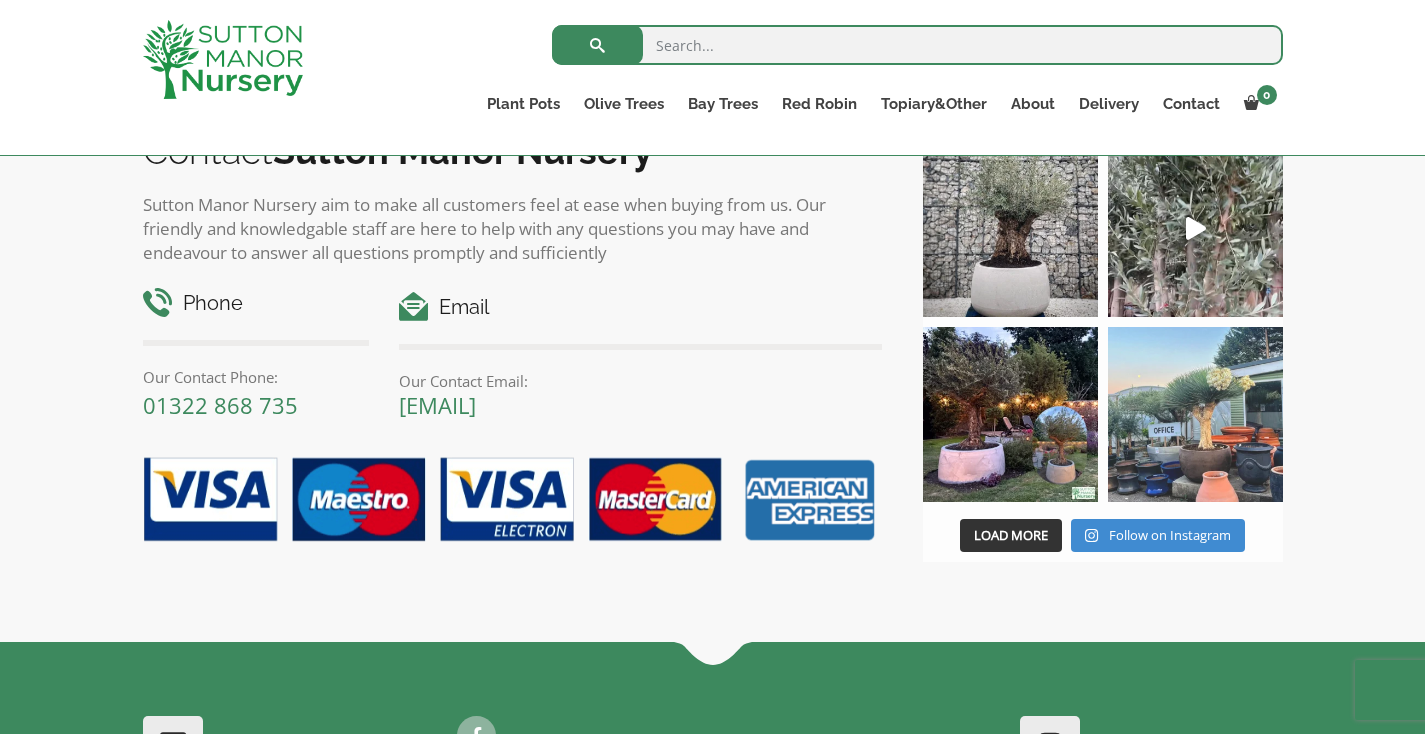 click at bounding box center [1195, 414] 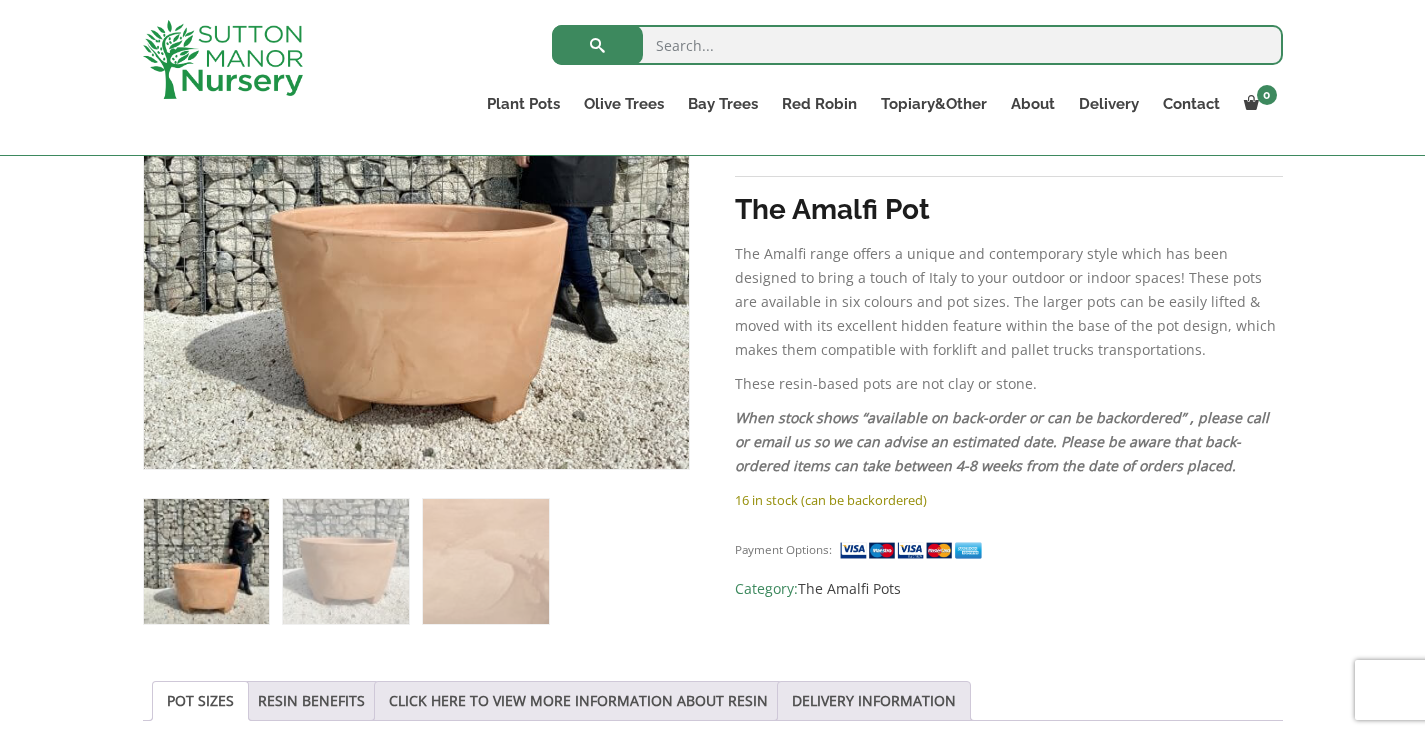 scroll, scrollTop: 46, scrollLeft: 0, axis: vertical 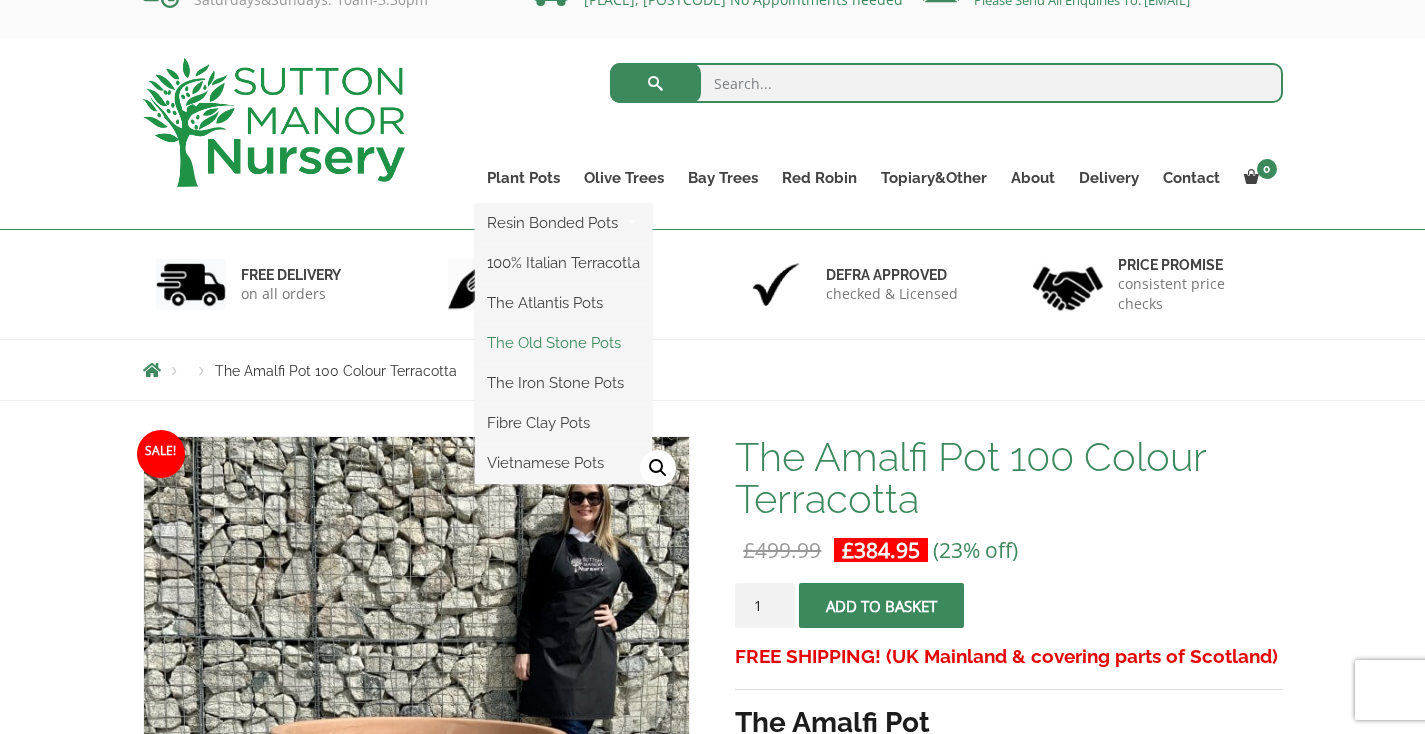 click on "The Old Stone Pots" at bounding box center (563, 343) 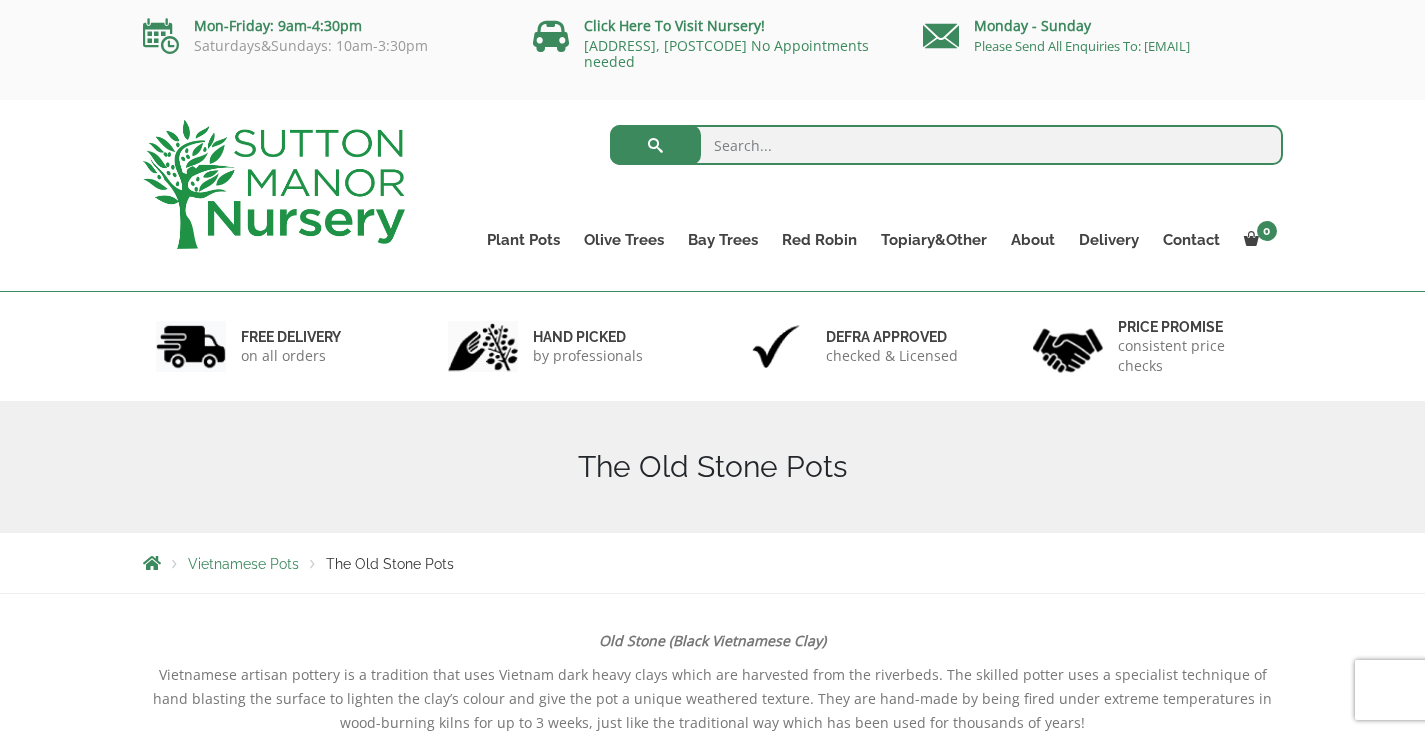scroll, scrollTop: 0, scrollLeft: 0, axis: both 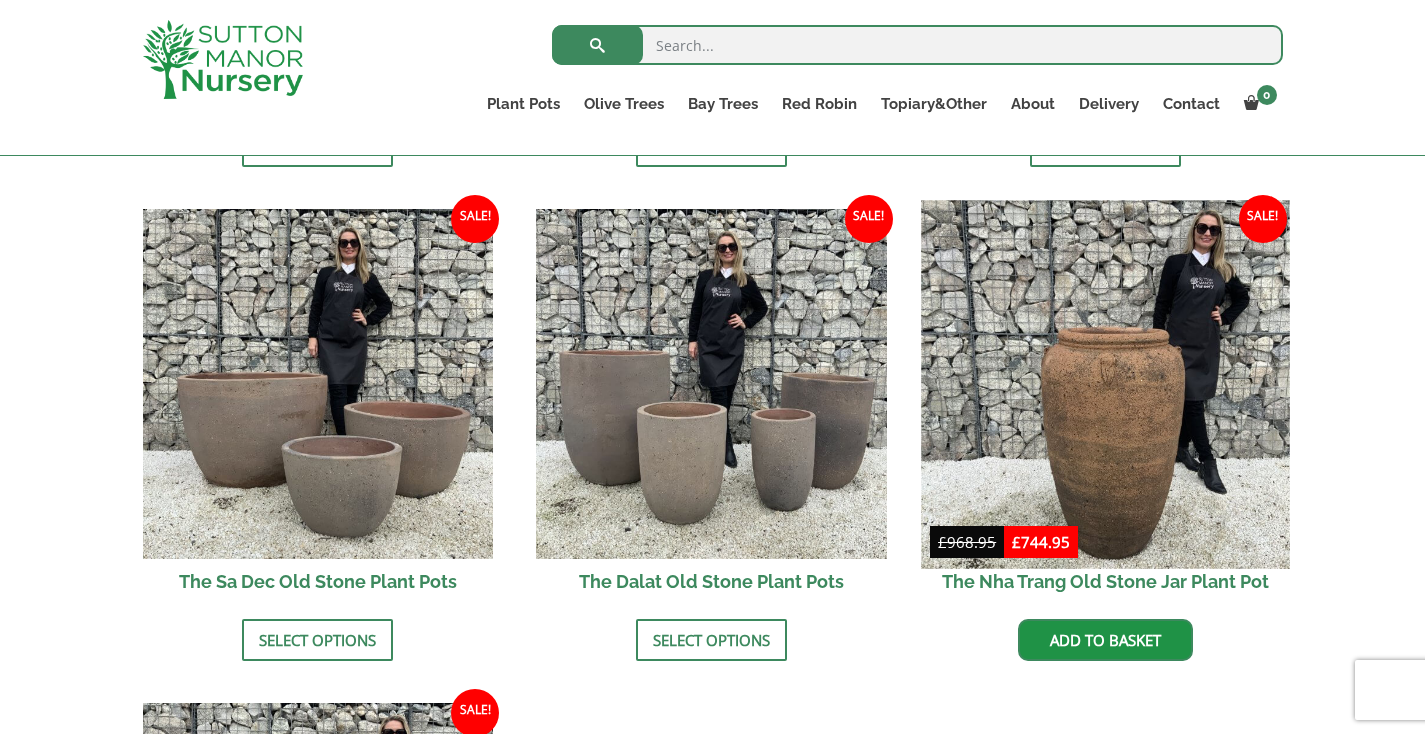 click at bounding box center [1105, 384] 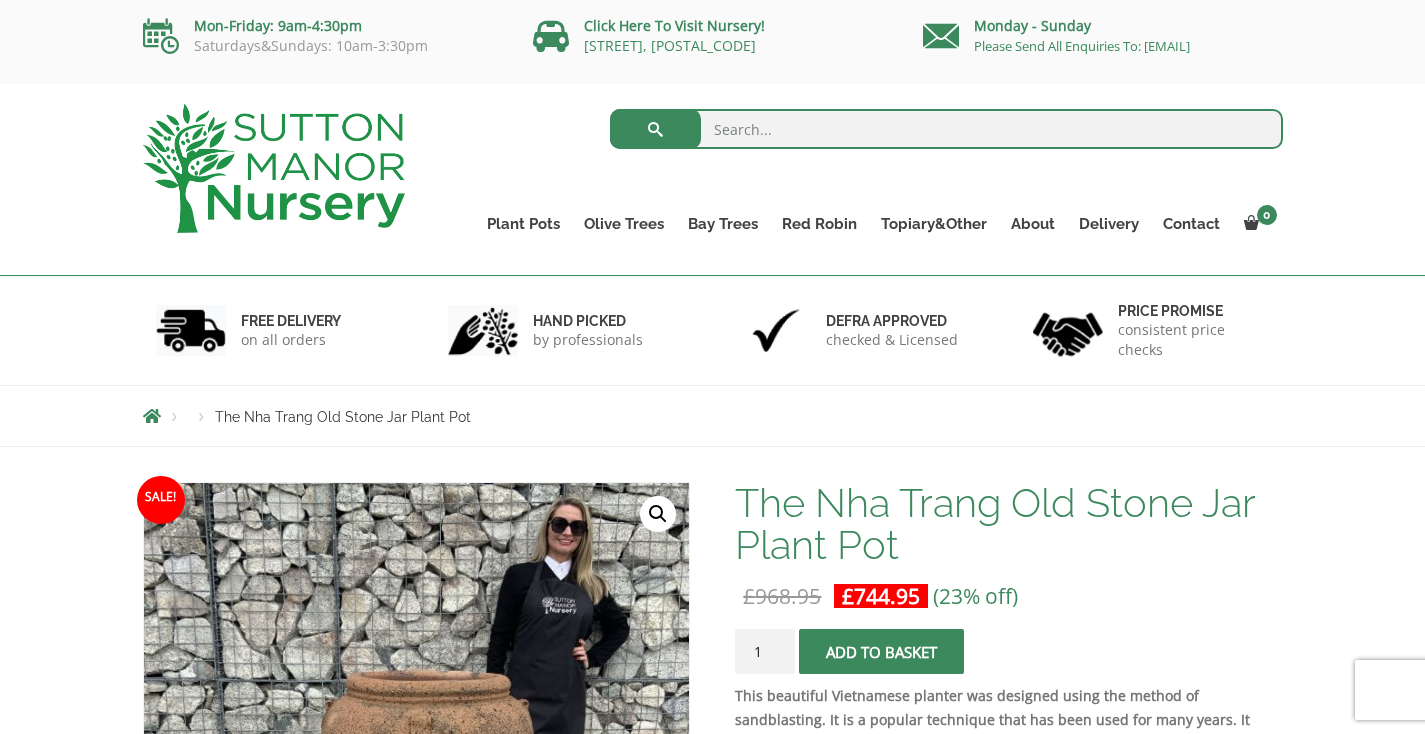 scroll, scrollTop: 0, scrollLeft: 0, axis: both 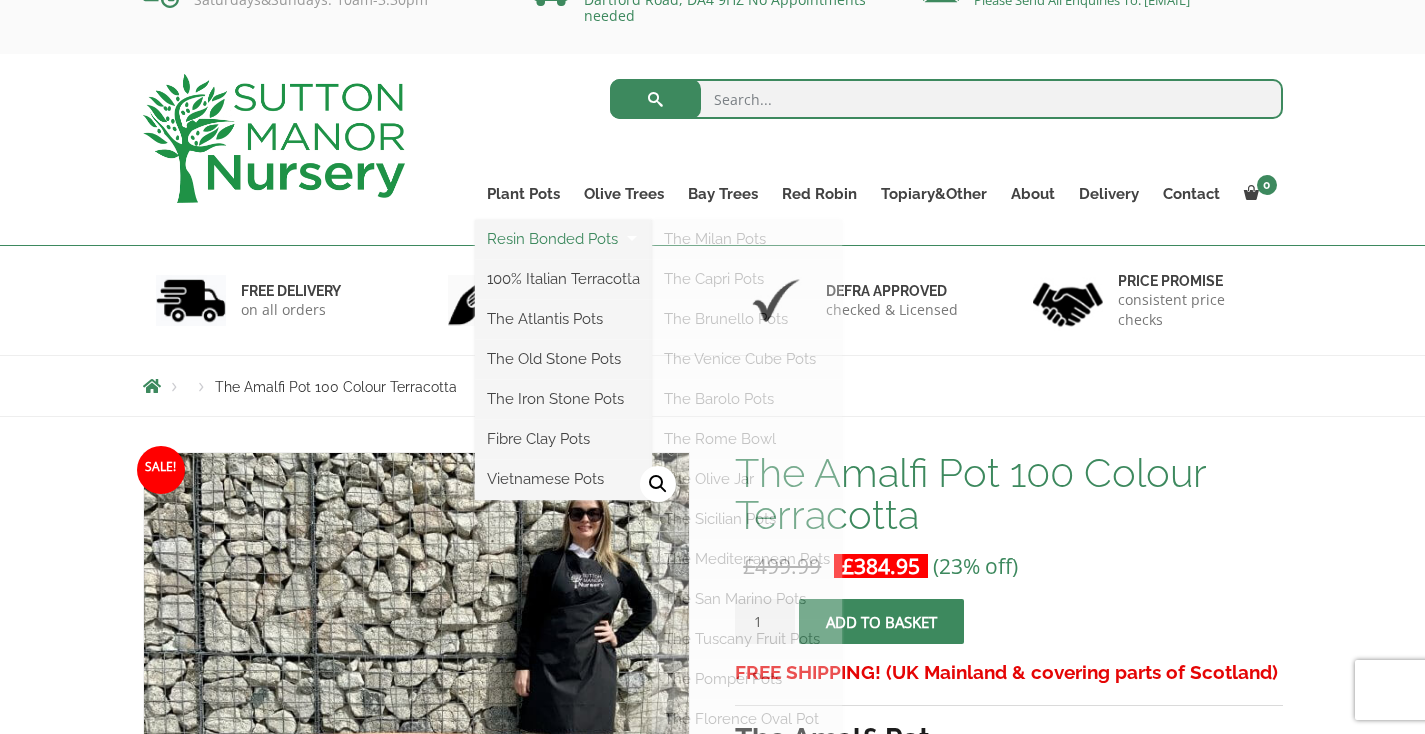 click on "Resin Bonded Pots" at bounding box center [563, 239] 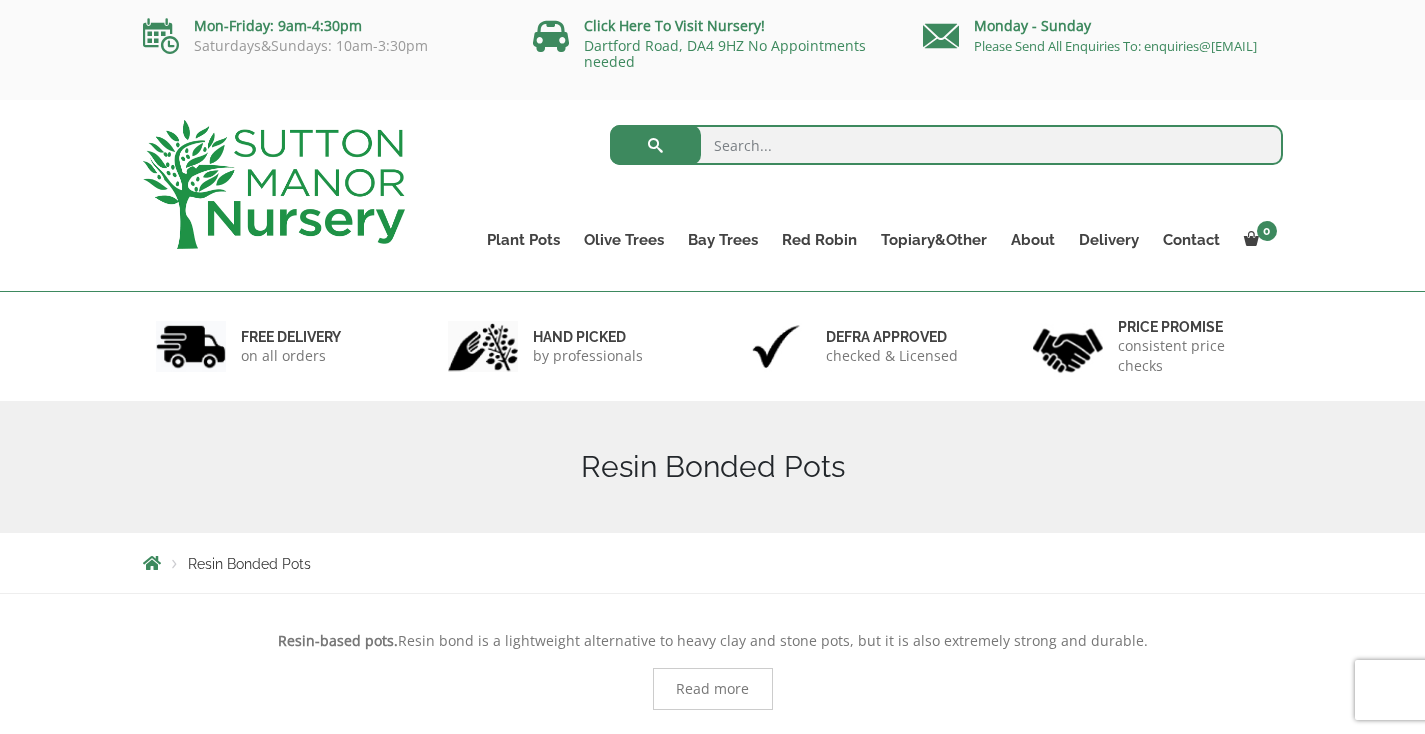 scroll, scrollTop: 0, scrollLeft: 0, axis: both 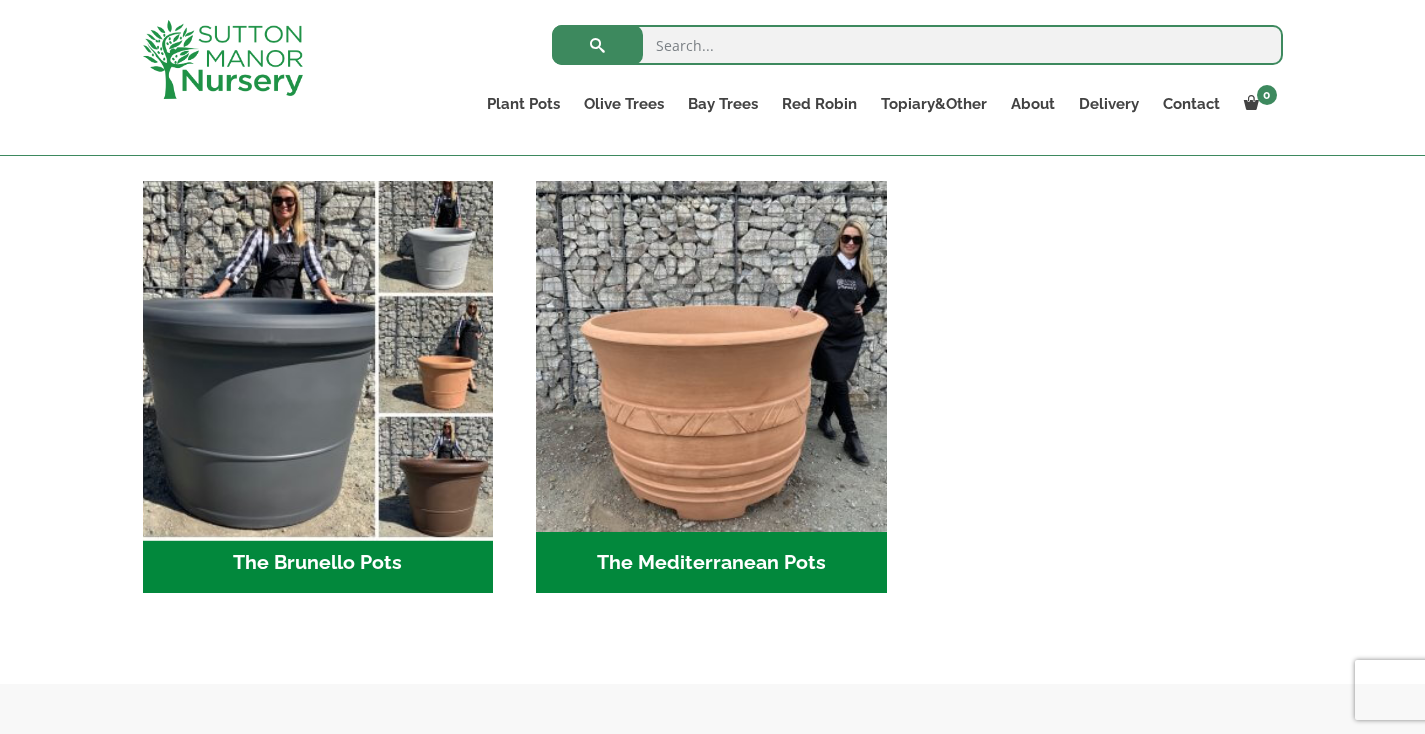 click at bounding box center [318, 357] 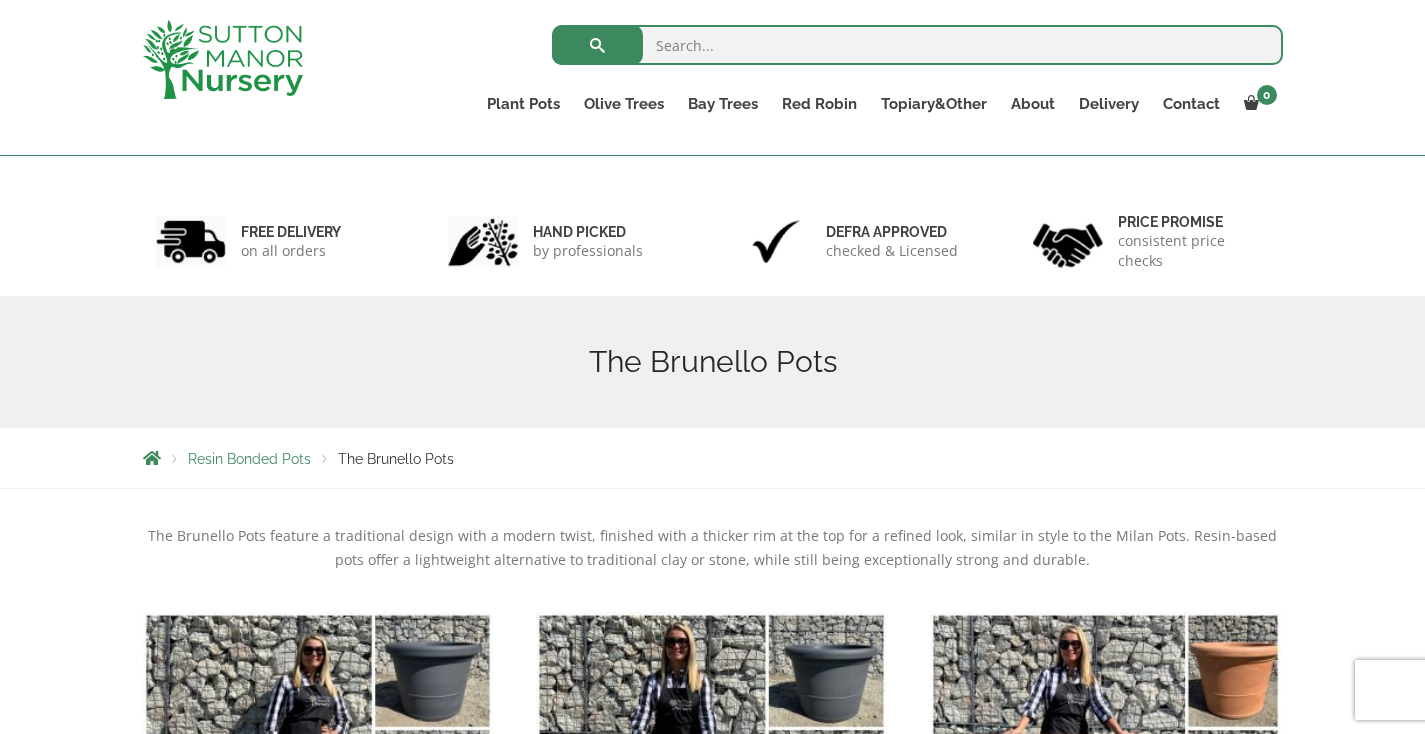 scroll, scrollTop: 338, scrollLeft: 0, axis: vertical 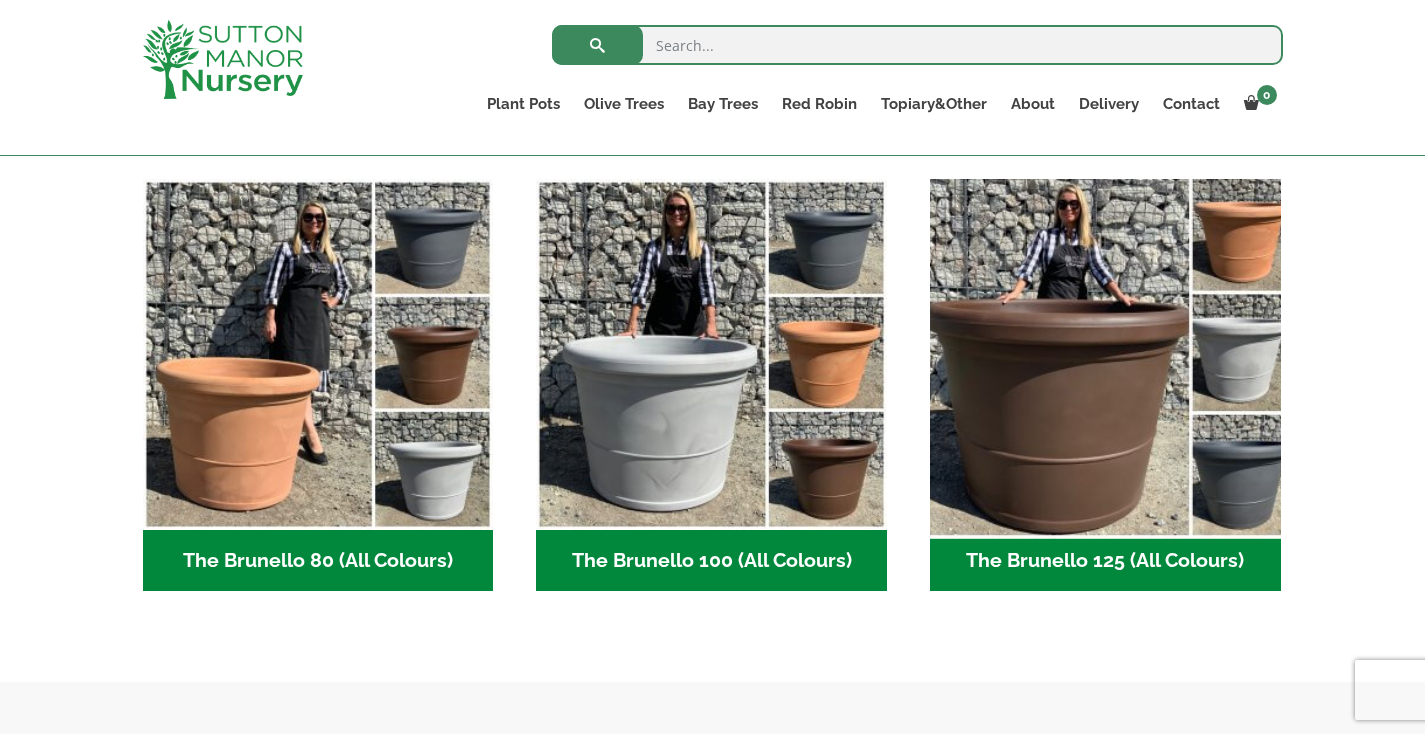 click at bounding box center (1105, 354) 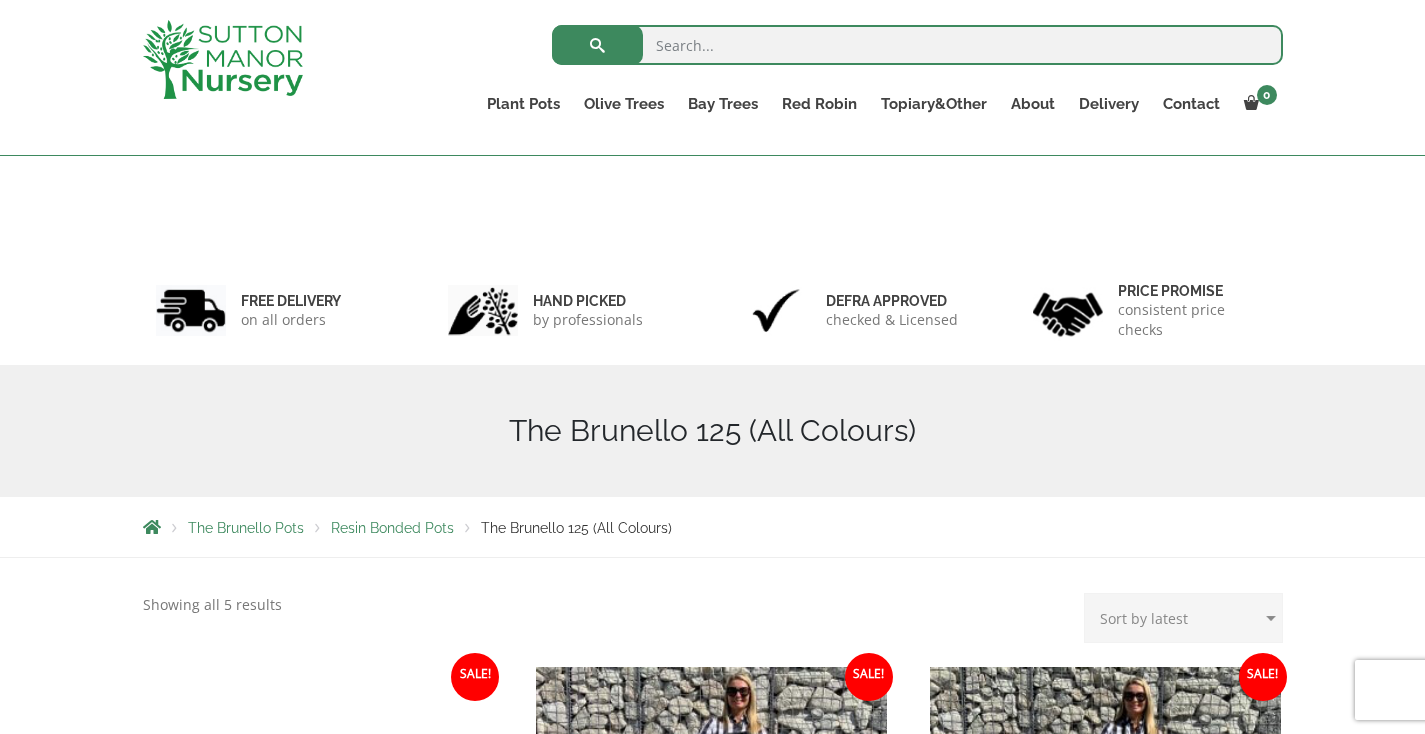 scroll, scrollTop: 362, scrollLeft: 0, axis: vertical 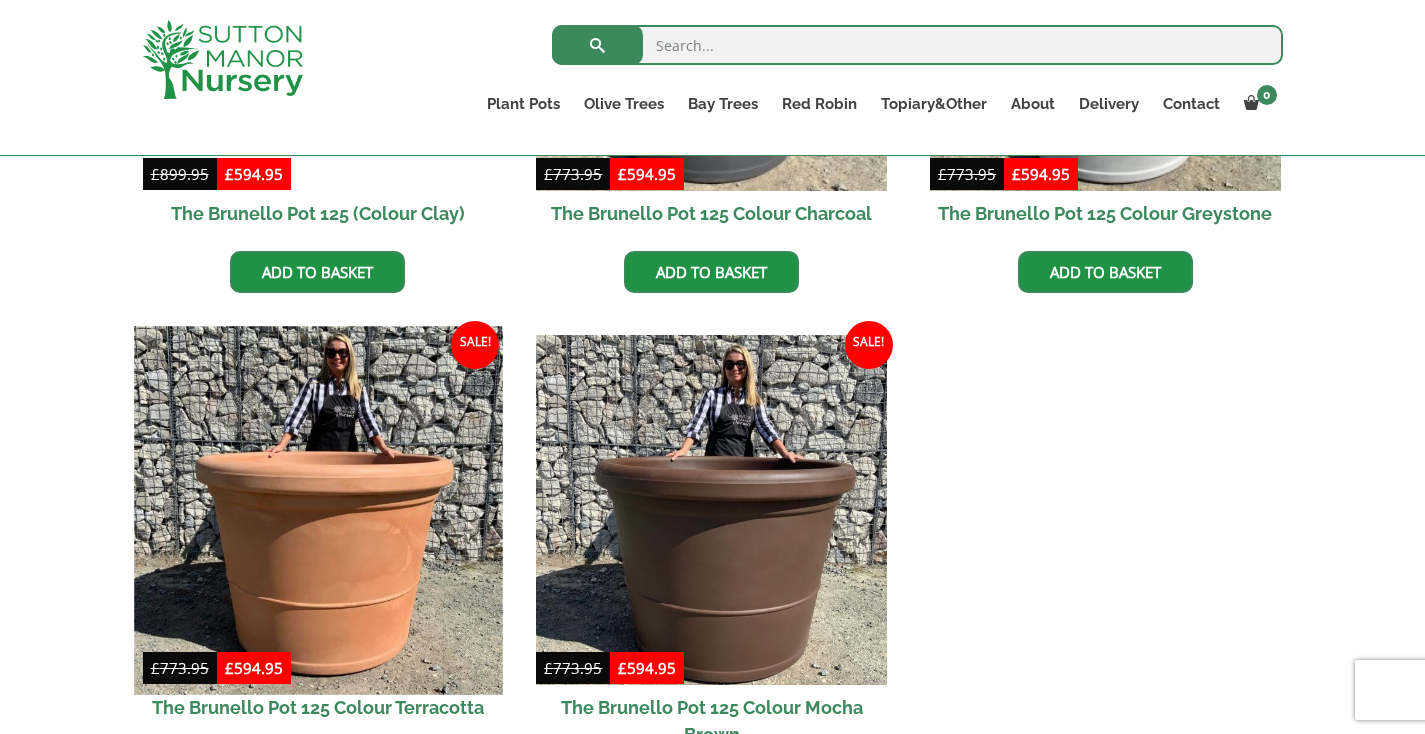 click at bounding box center [318, 510] 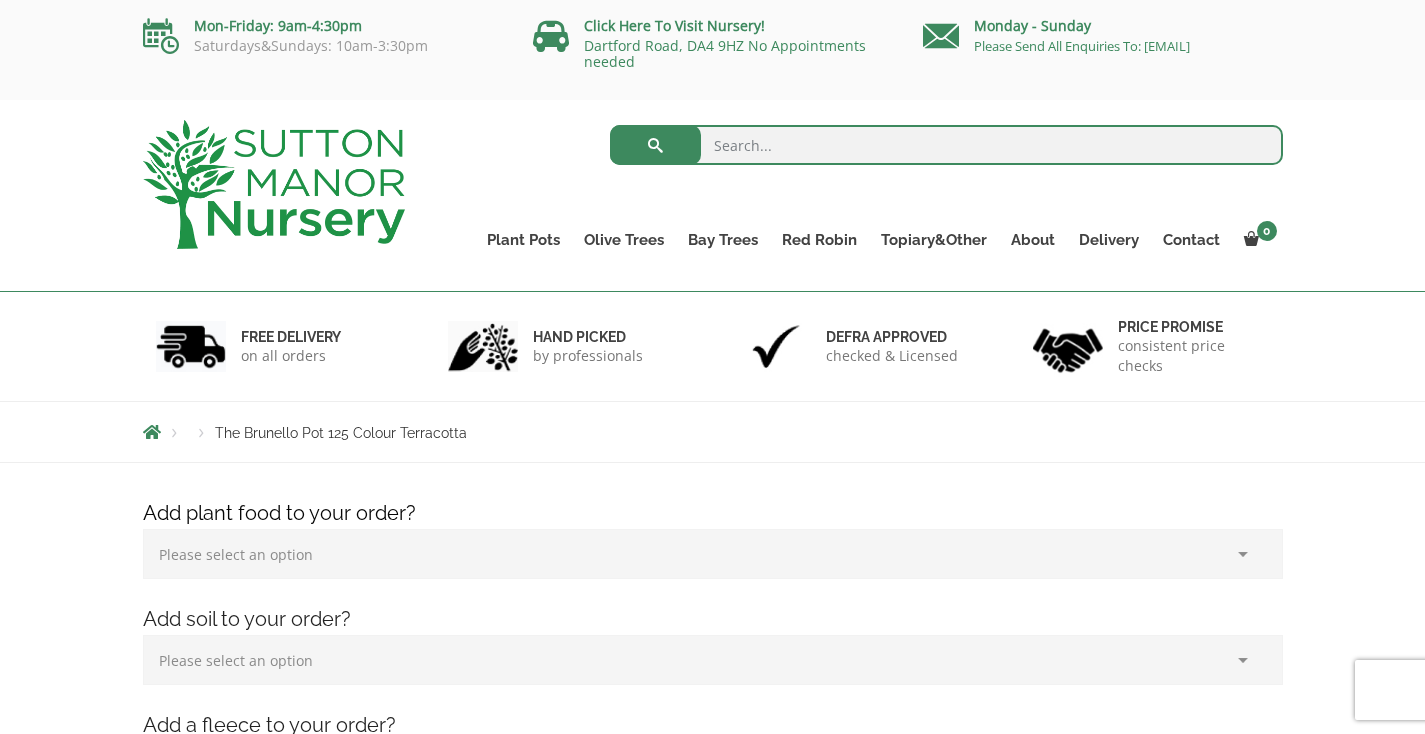 scroll, scrollTop: 0, scrollLeft: 0, axis: both 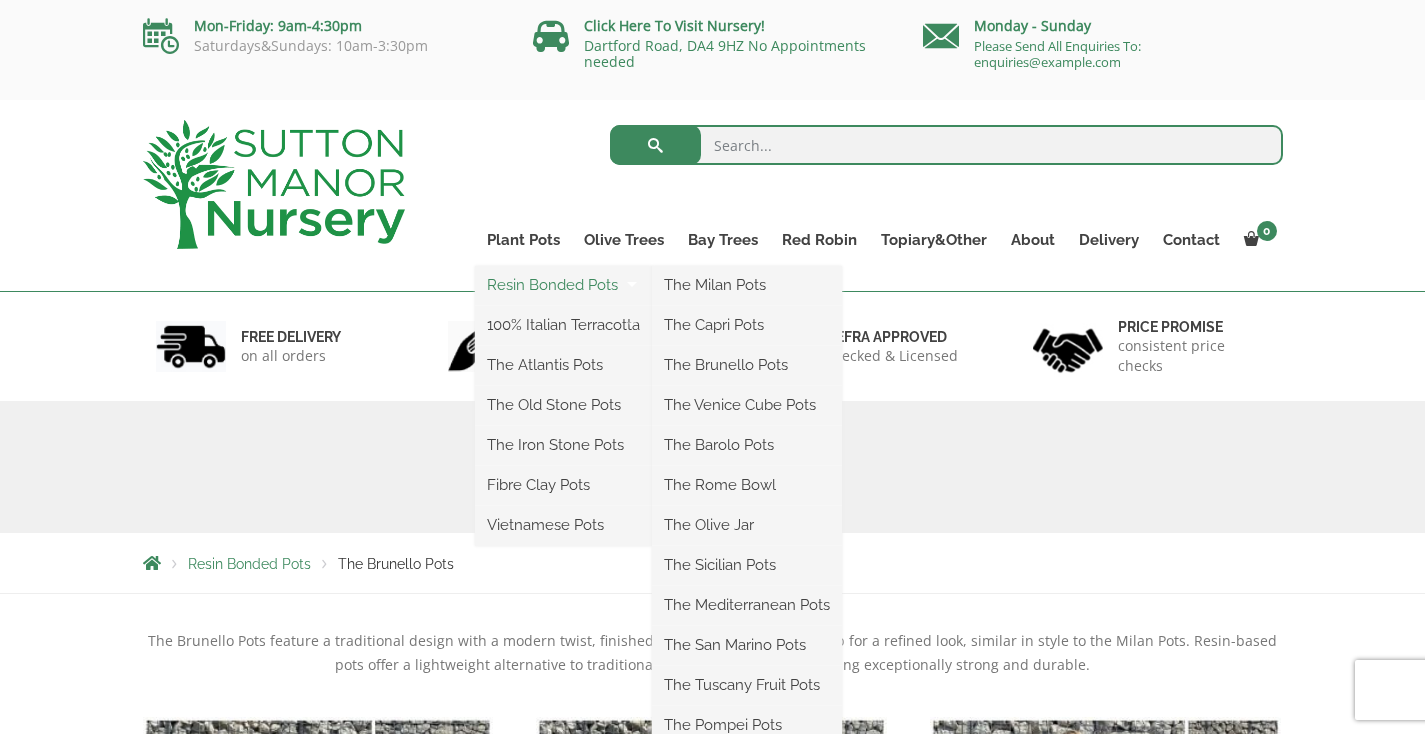 click on "Resin Bonded Pots" at bounding box center [563, 285] 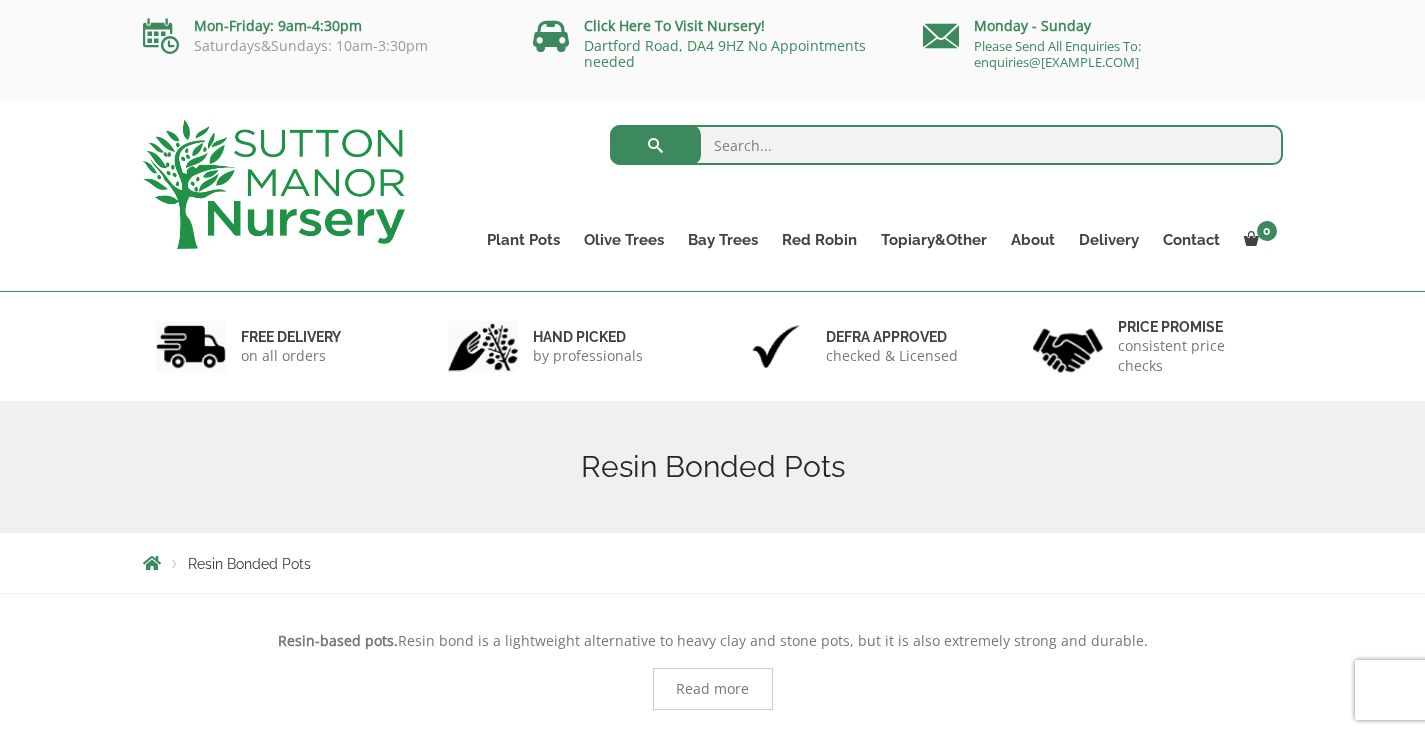scroll, scrollTop: 0, scrollLeft: 0, axis: both 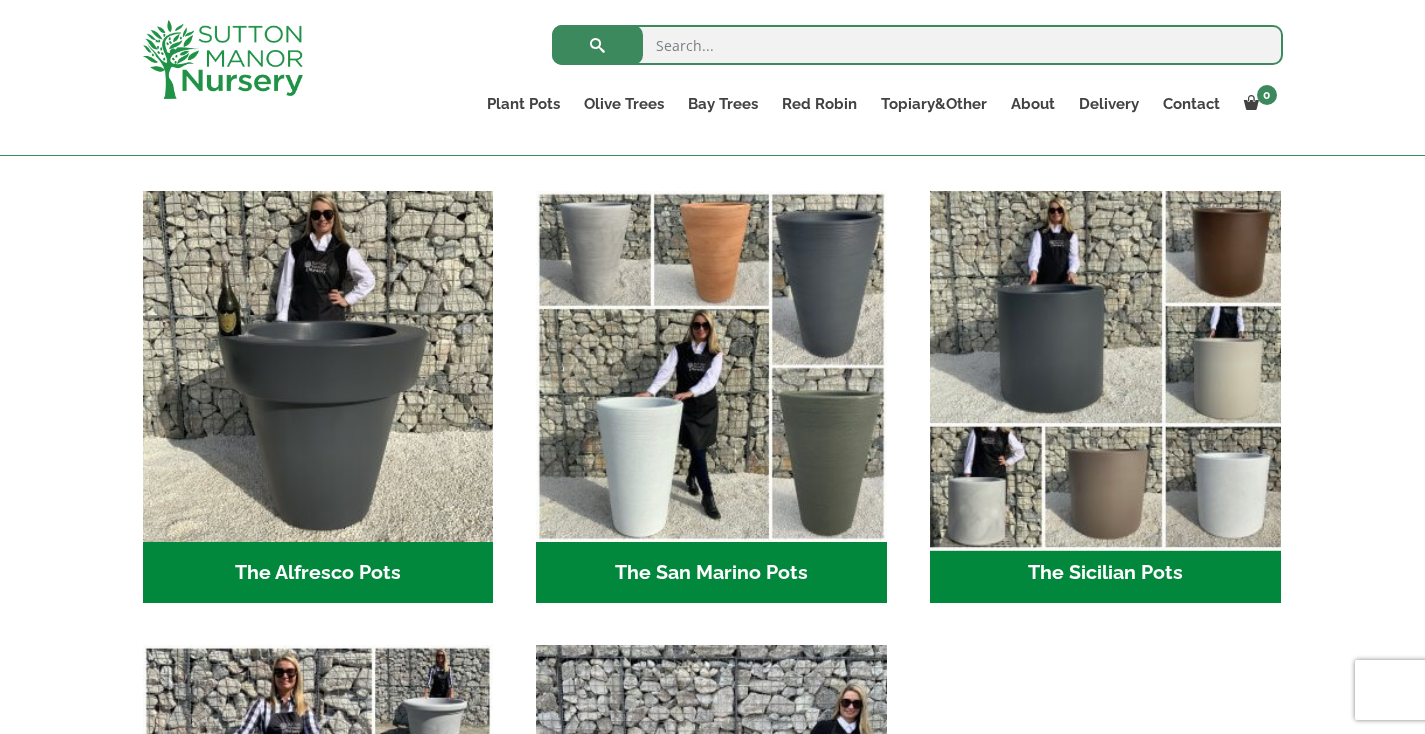 click at bounding box center [1105, 367] 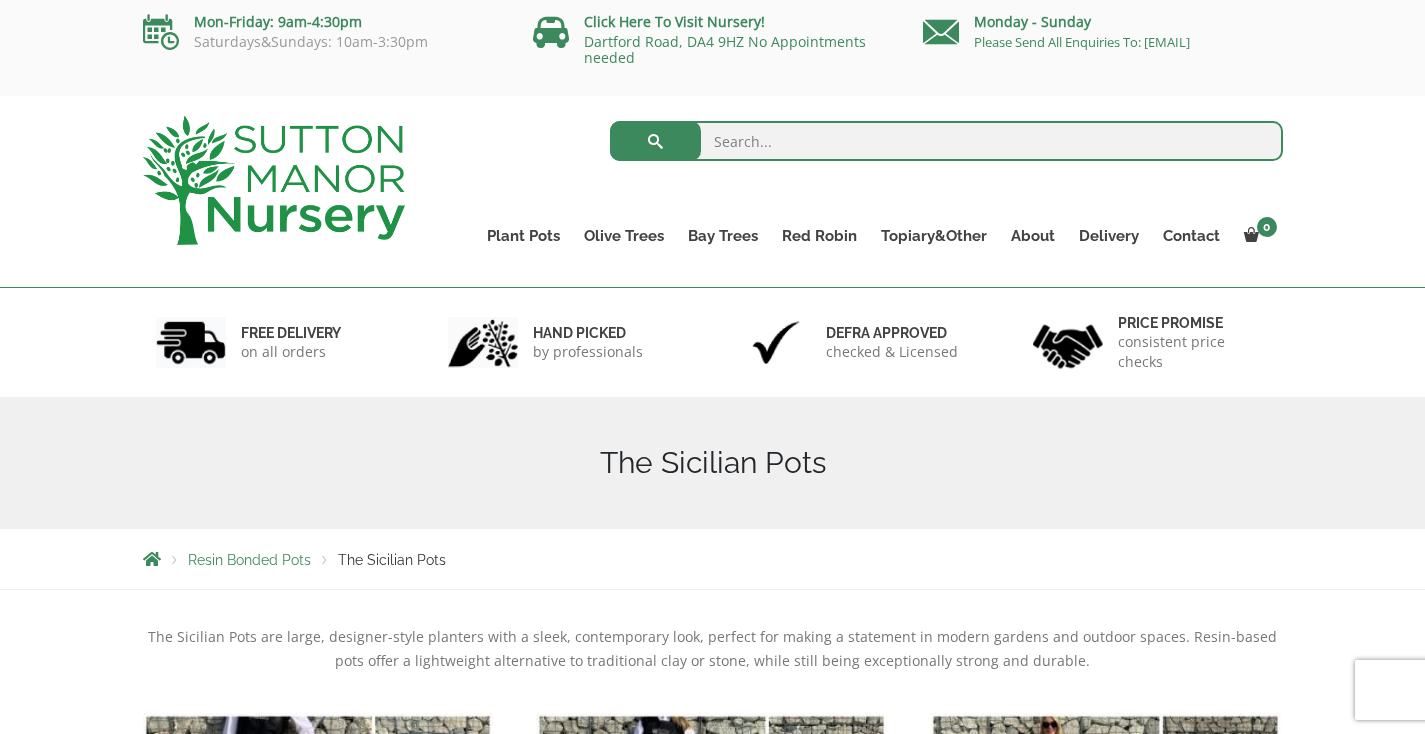 scroll, scrollTop: 4, scrollLeft: 0, axis: vertical 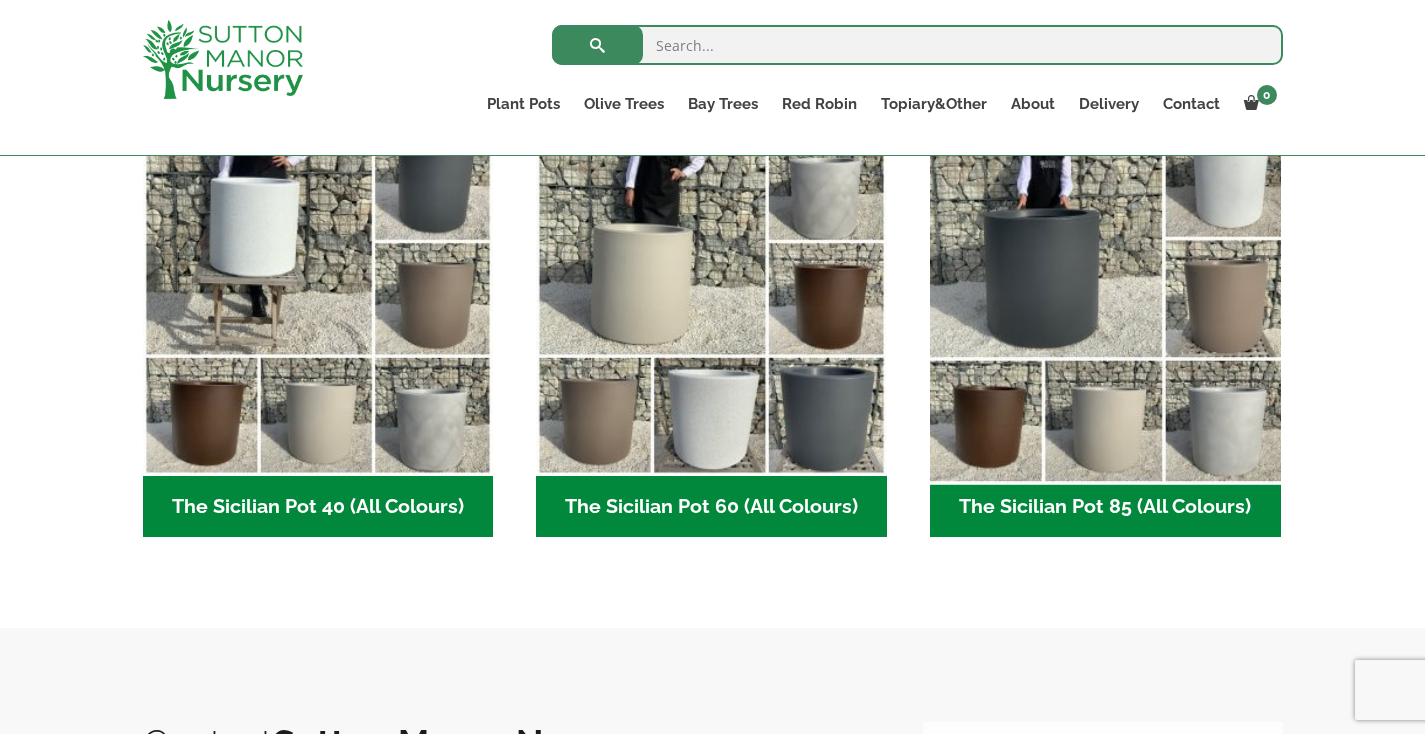 click at bounding box center (1105, 300) 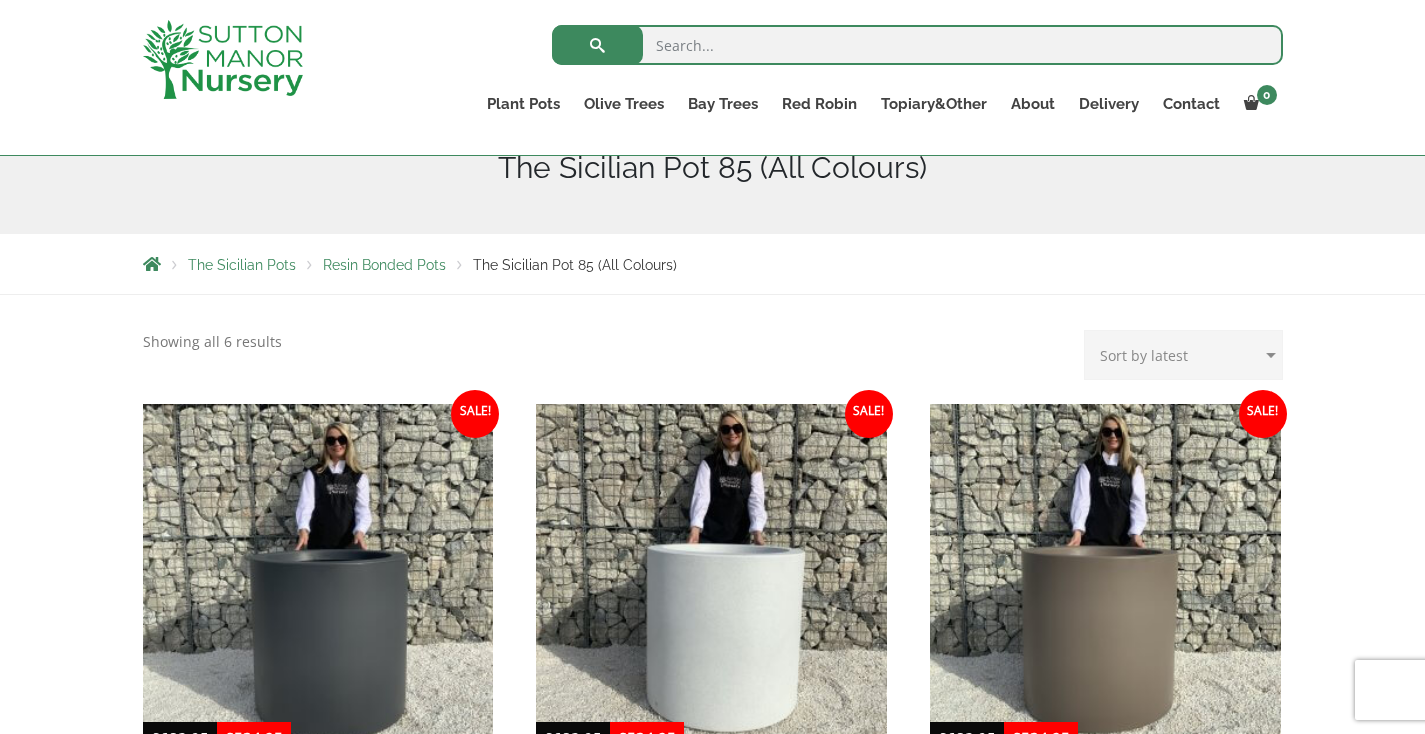 scroll, scrollTop: 413, scrollLeft: 0, axis: vertical 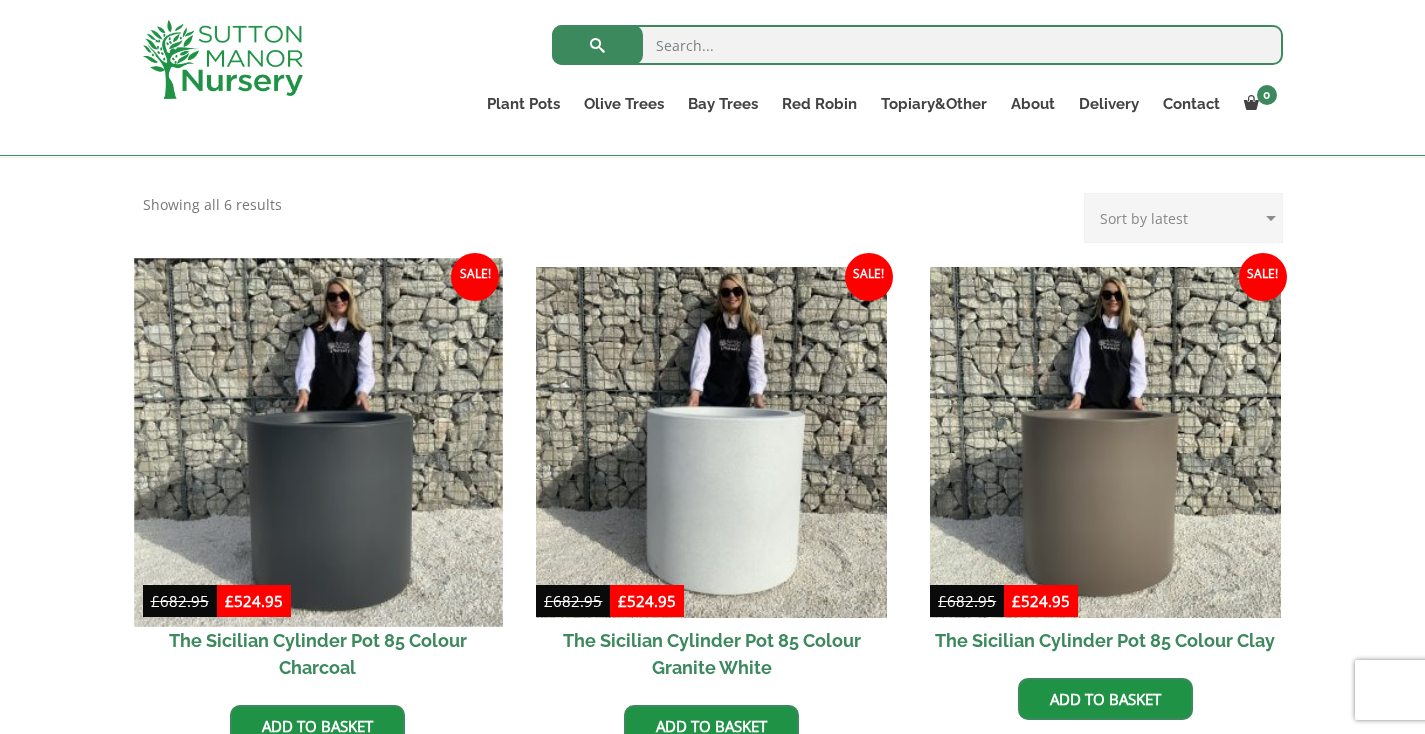 click at bounding box center [318, 442] 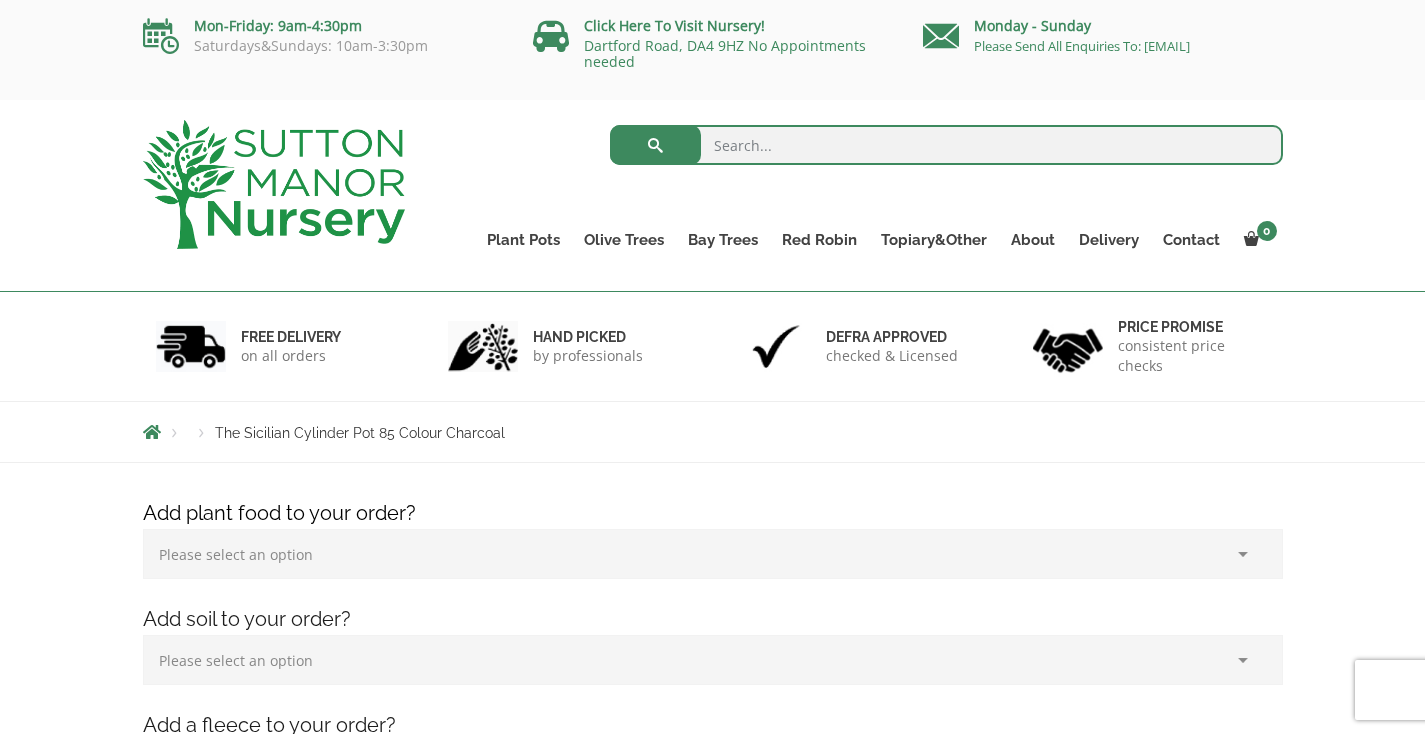 scroll, scrollTop: 0, scrollLeft: 0, axis: both 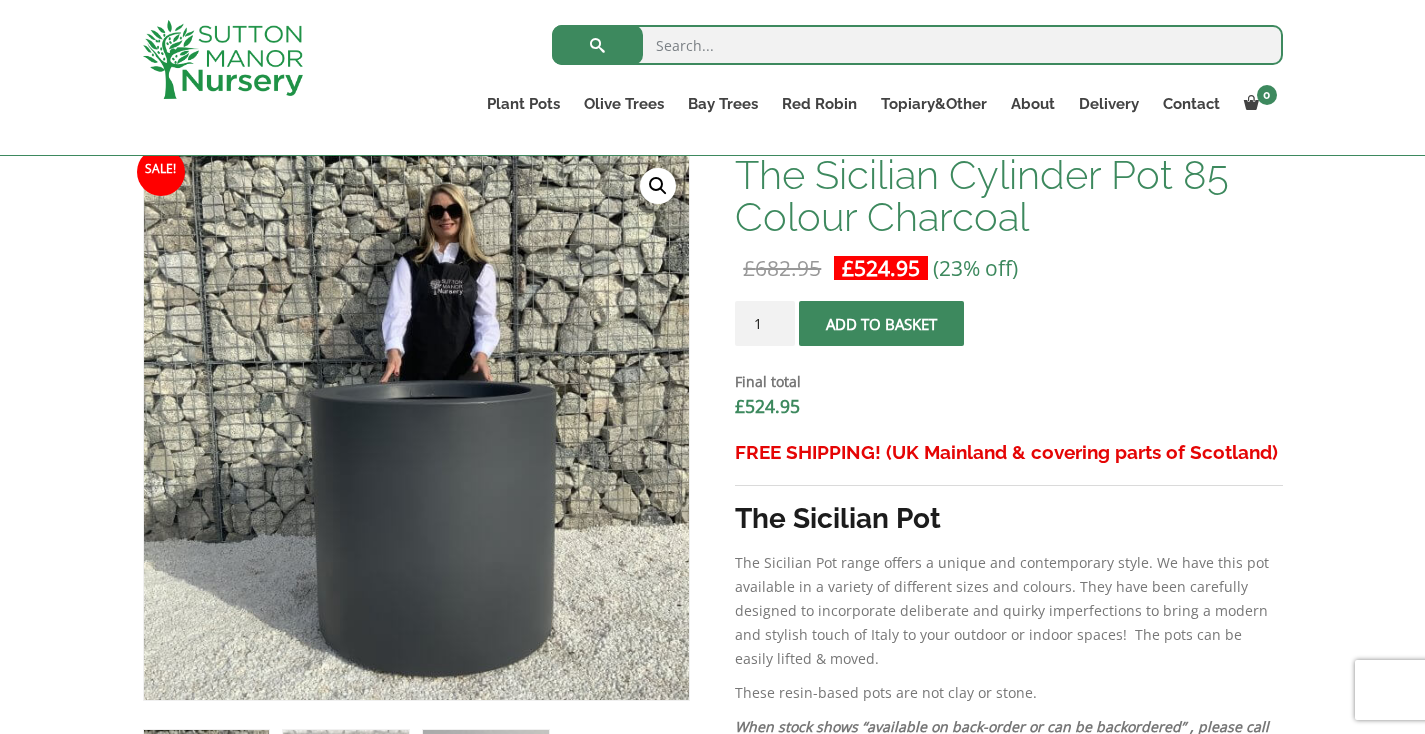 click on "🔍" at bounding box center (658, 186) 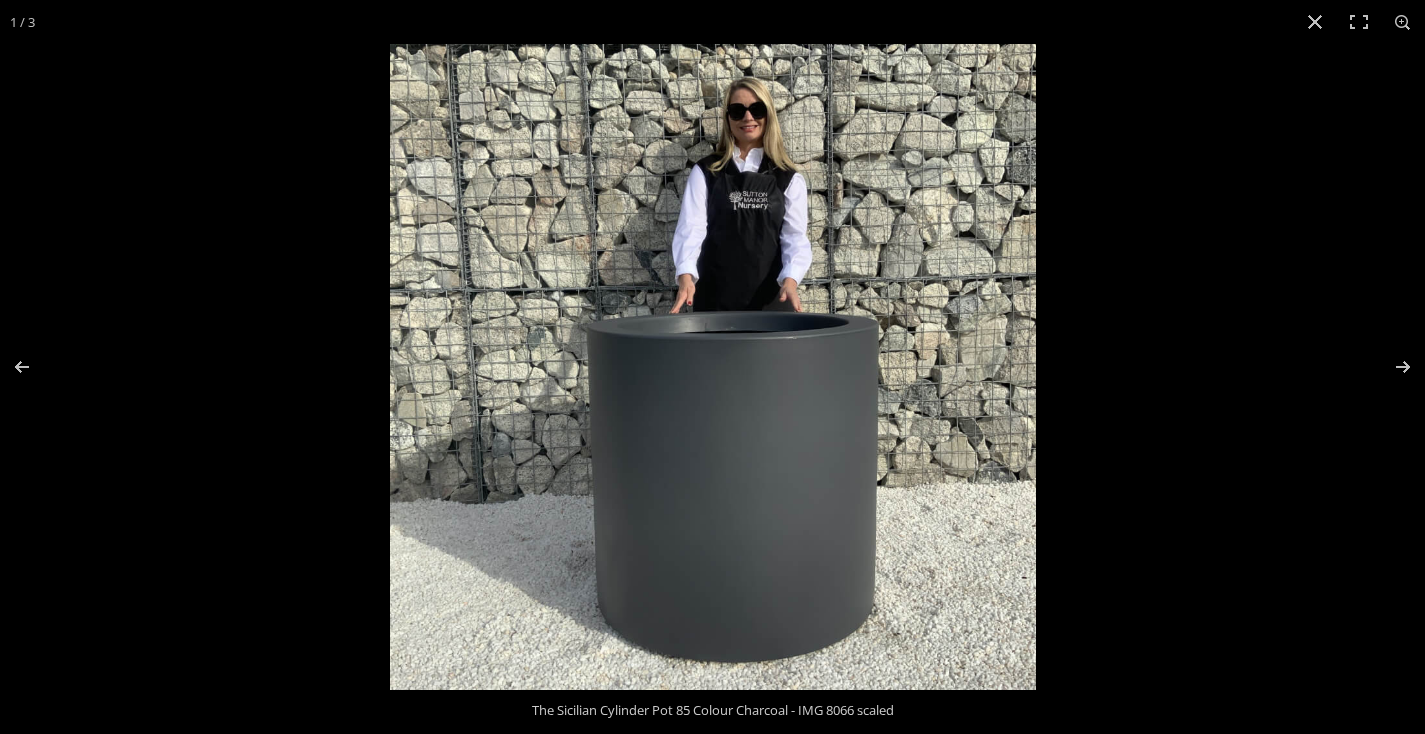 click at bounding box center [713, 367] 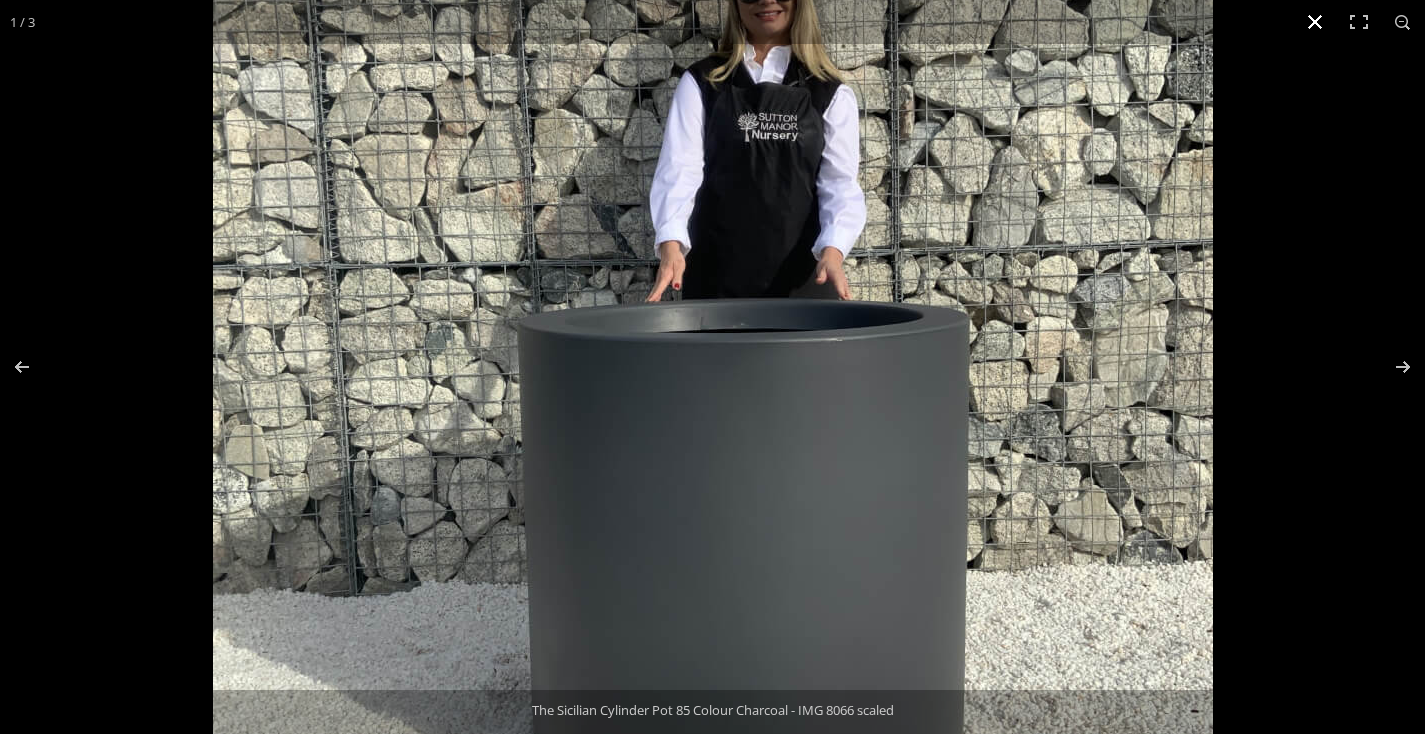 click at bounding box center [1315, 22] 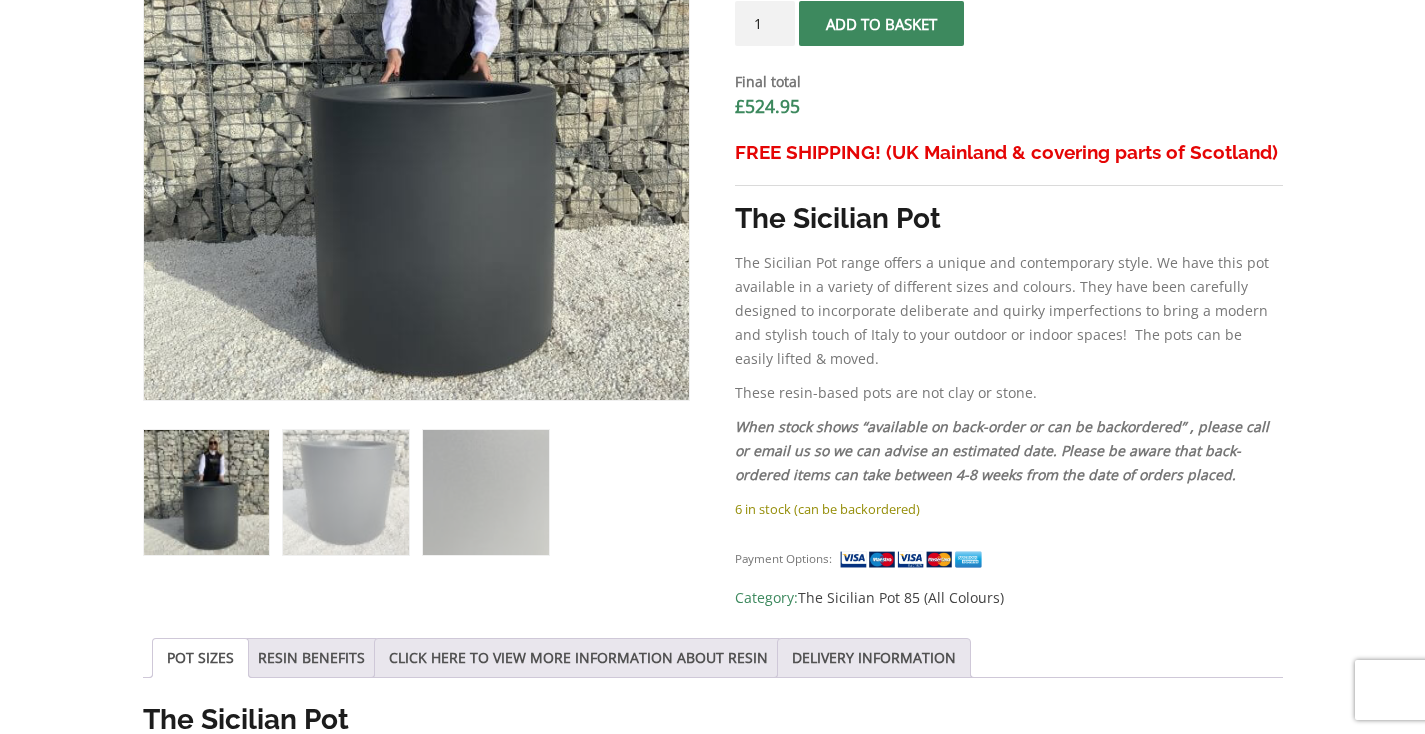scroll, scrollTop: 0, scrollLeft: 0, axis: both 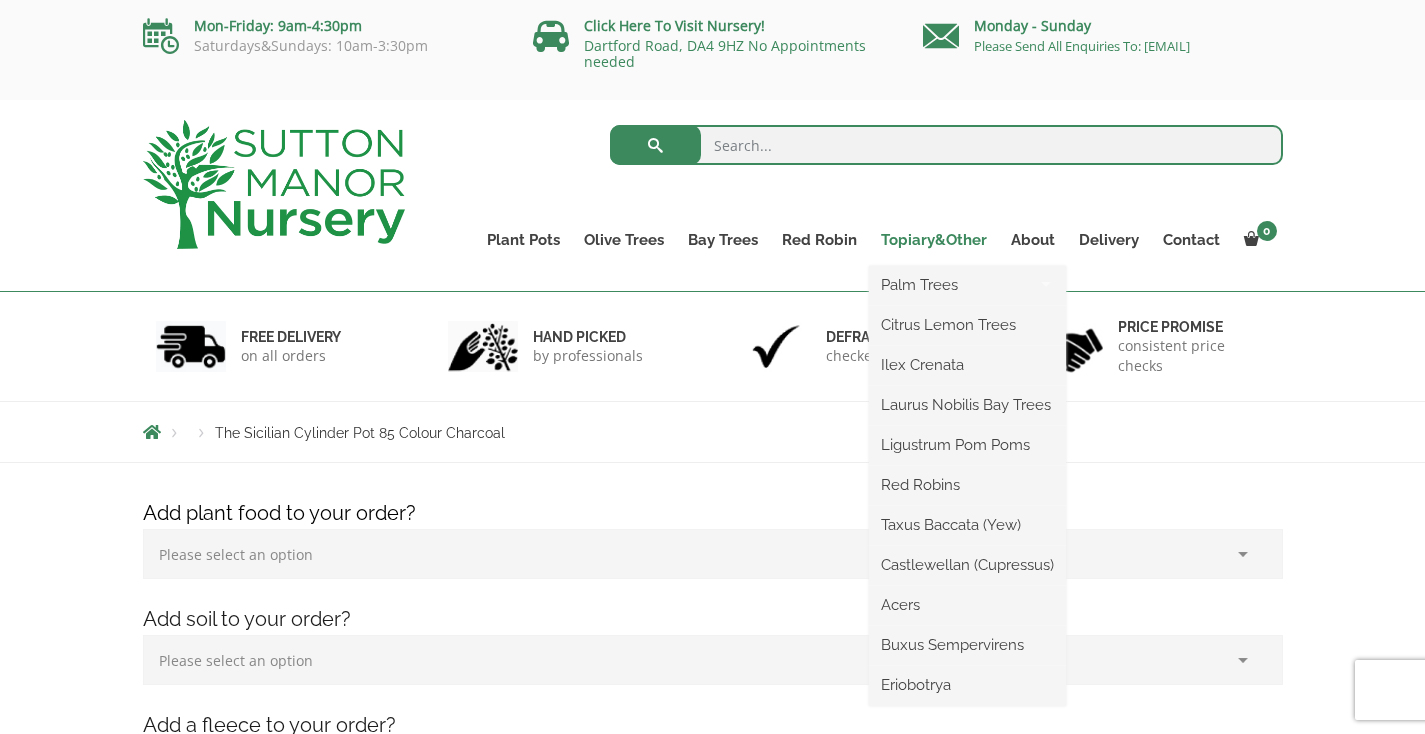 click on "Topiary&Other" at bounding box center [934, 240] 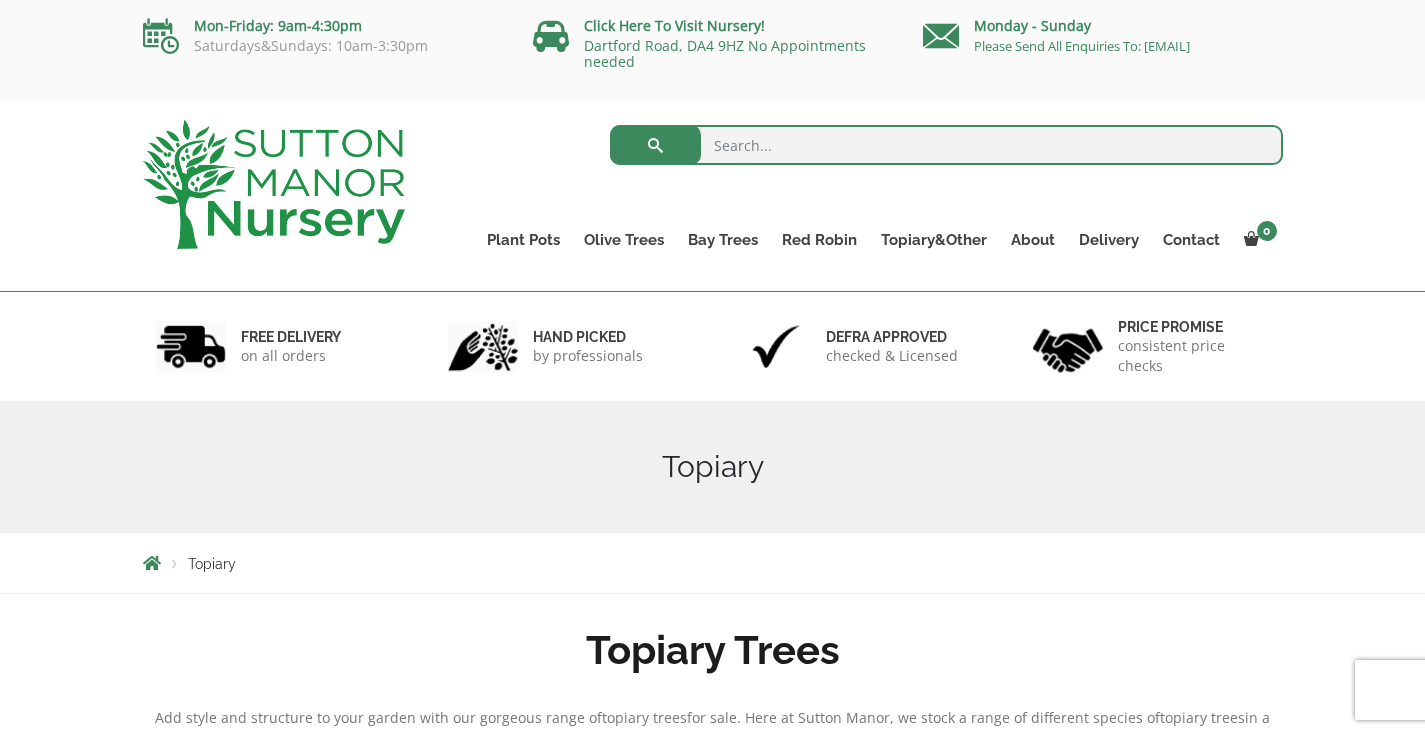 scroll, scrollTop: 0, scrollLeft: 0, axis: both 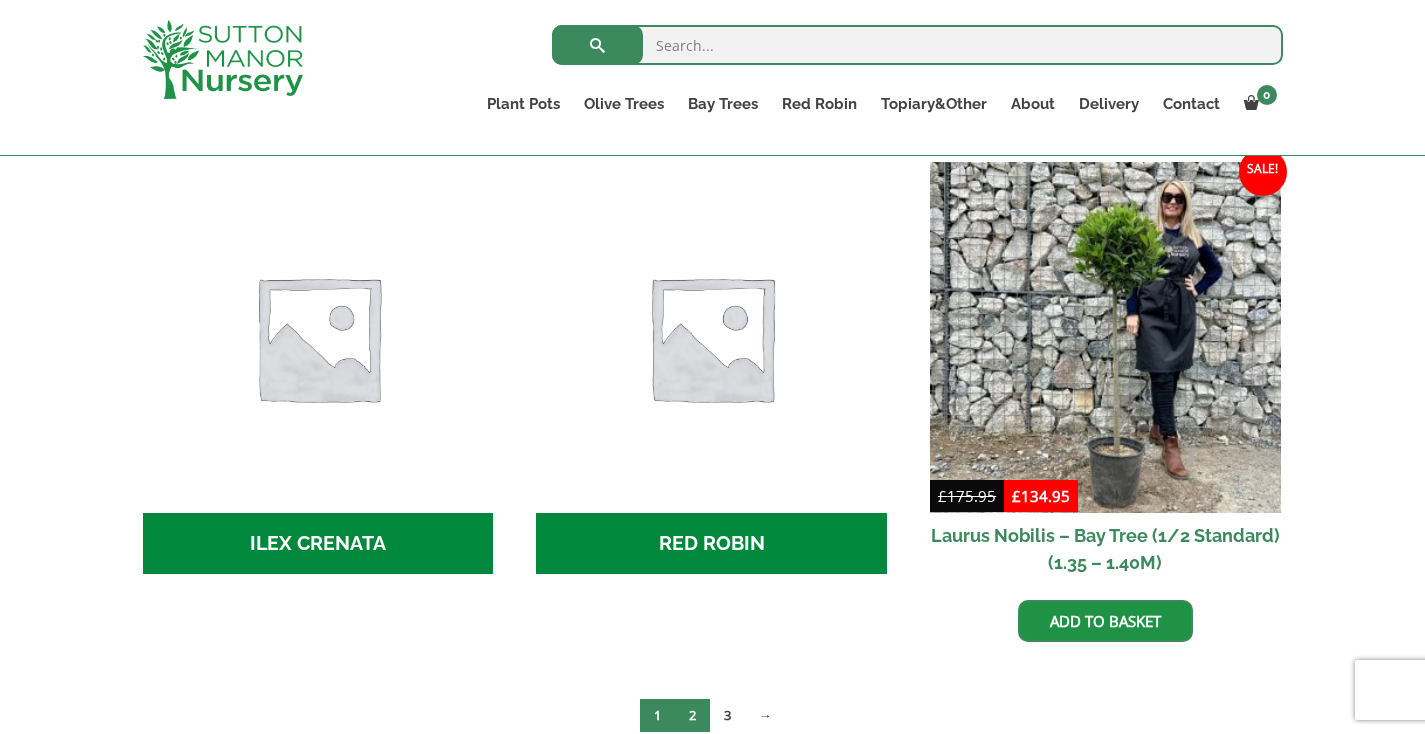 click on "2" at bounding box center (692, 715) 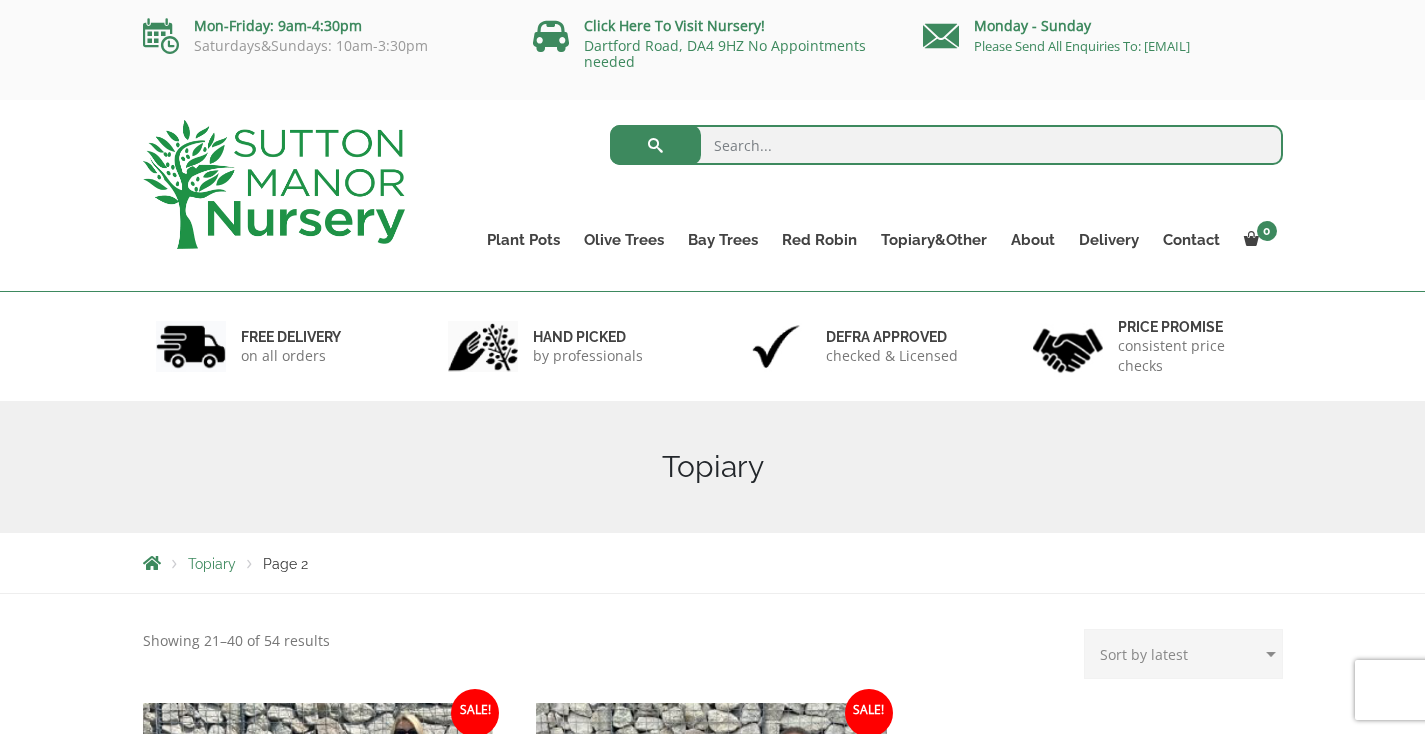 scroll, scrollTop: 0, scrollLeft: 0, axis: both 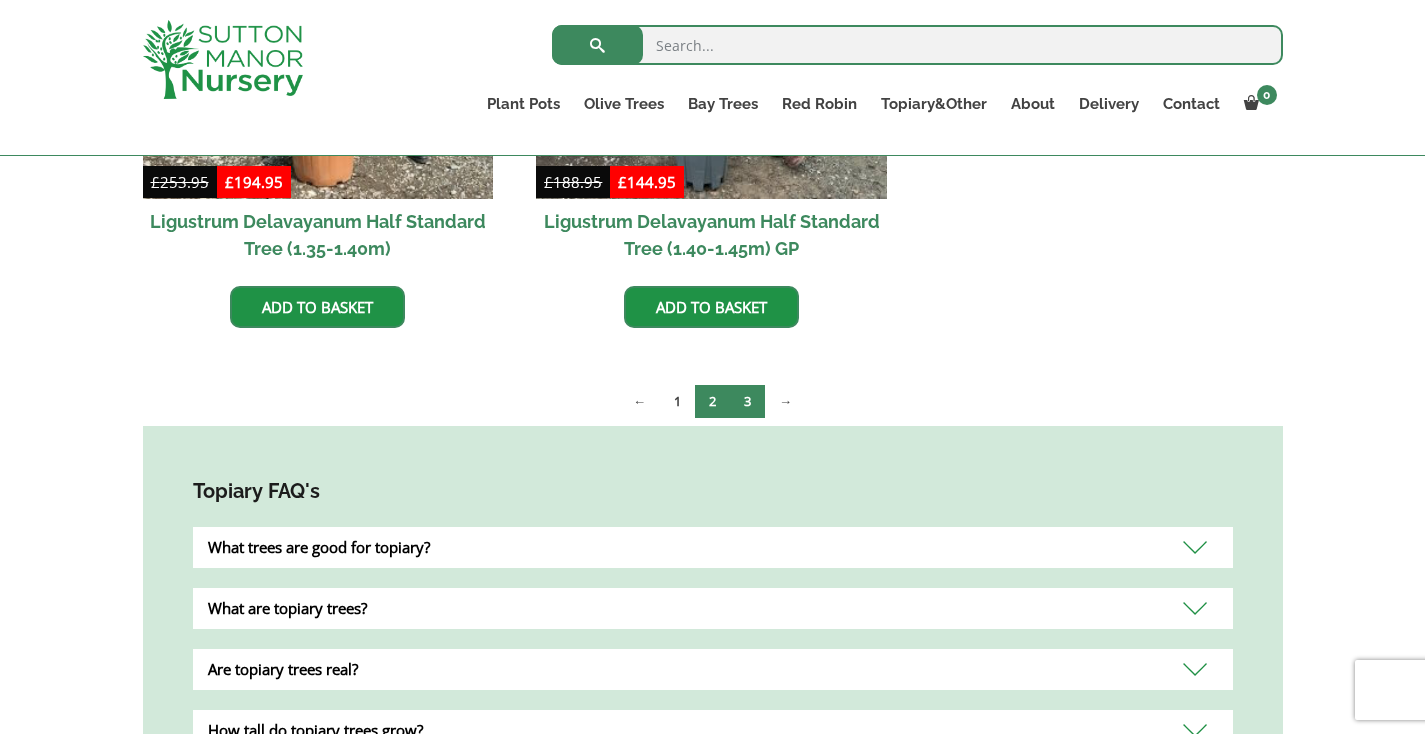 click on "3" at bounding box center (747, 401) 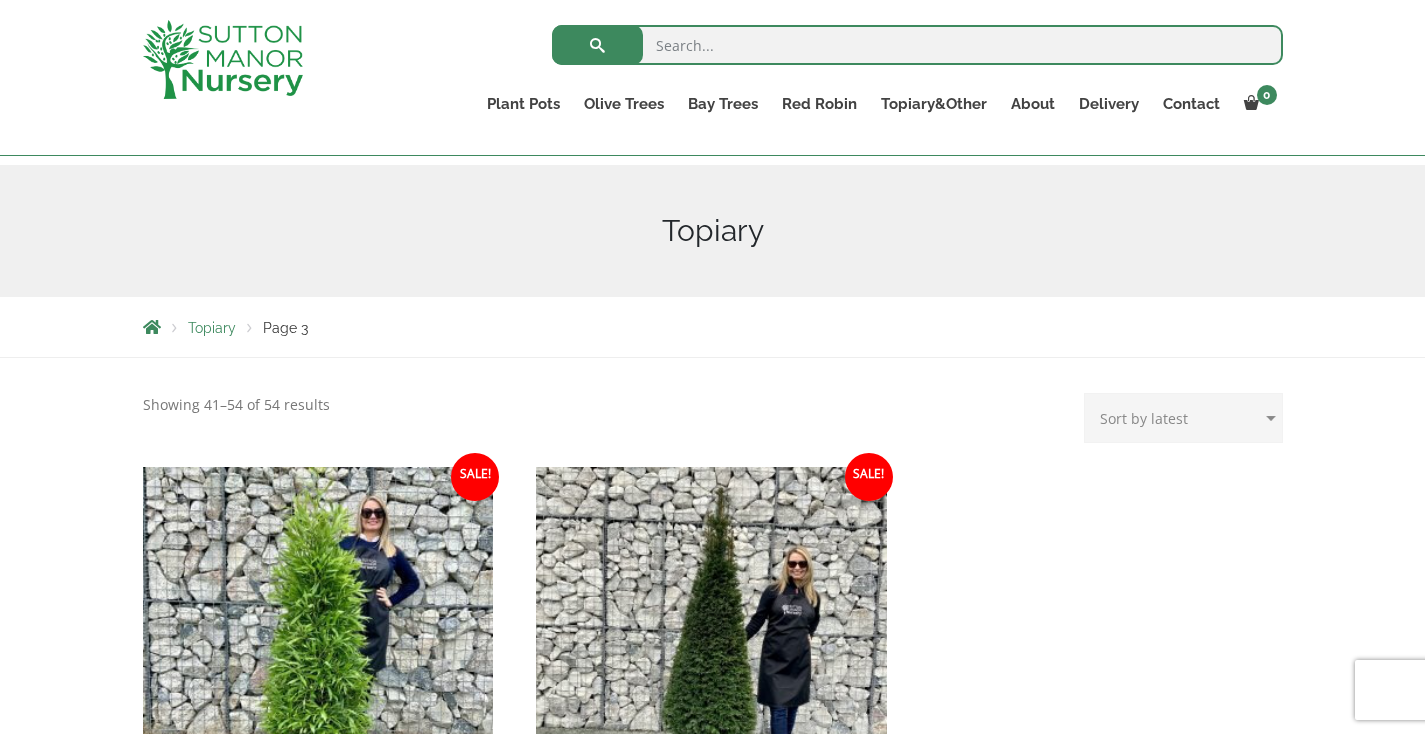 scroll, scrollTop: 446, scrollLeft: 0, axis: vertical 